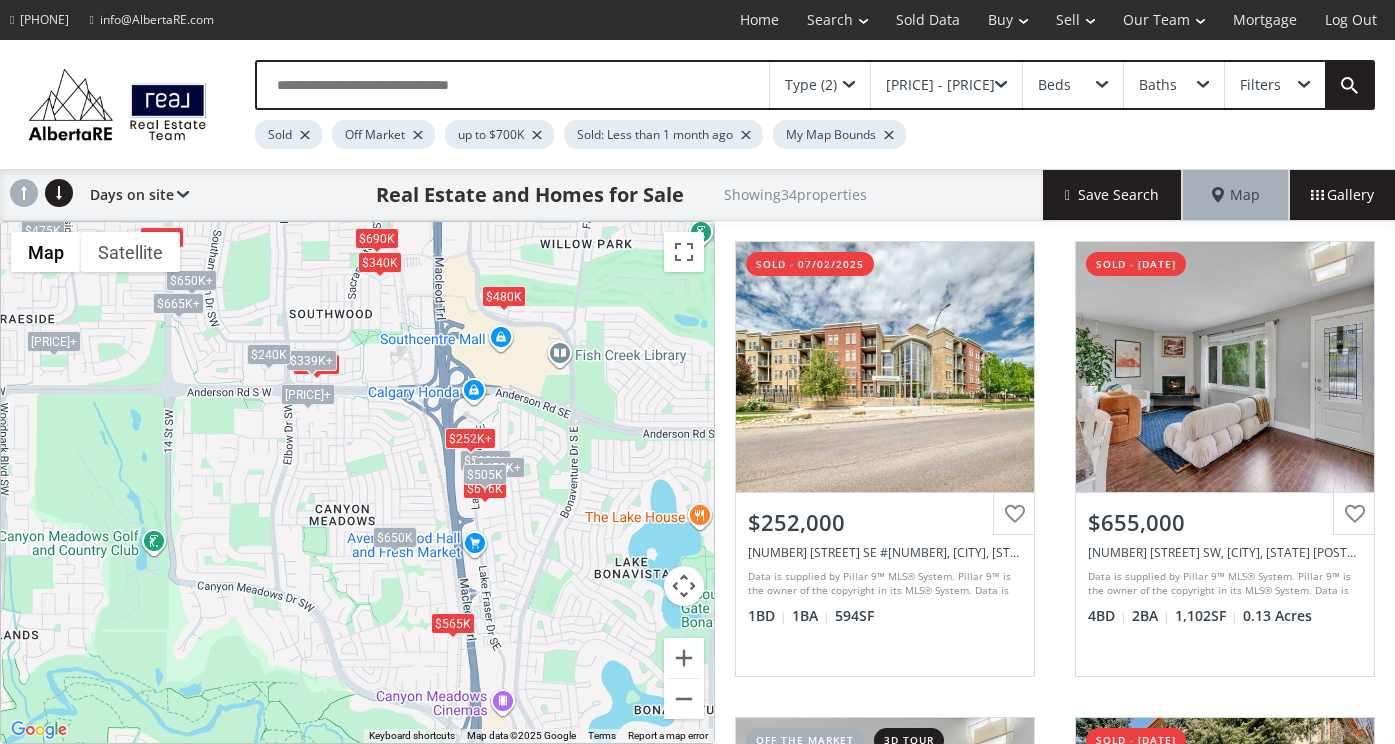 scroll, scrollTop: 0, scrollLeft: 0, axis: both 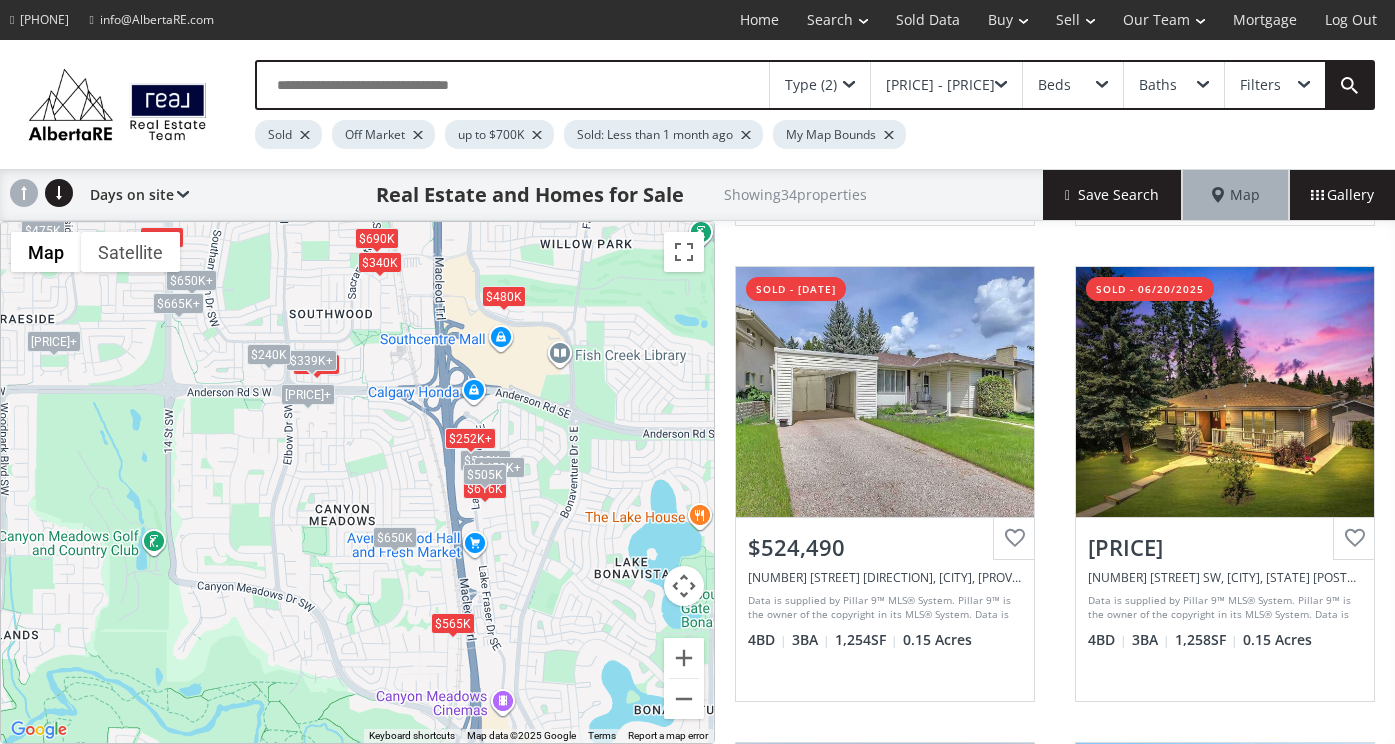 click at bounding box center (849, 85) 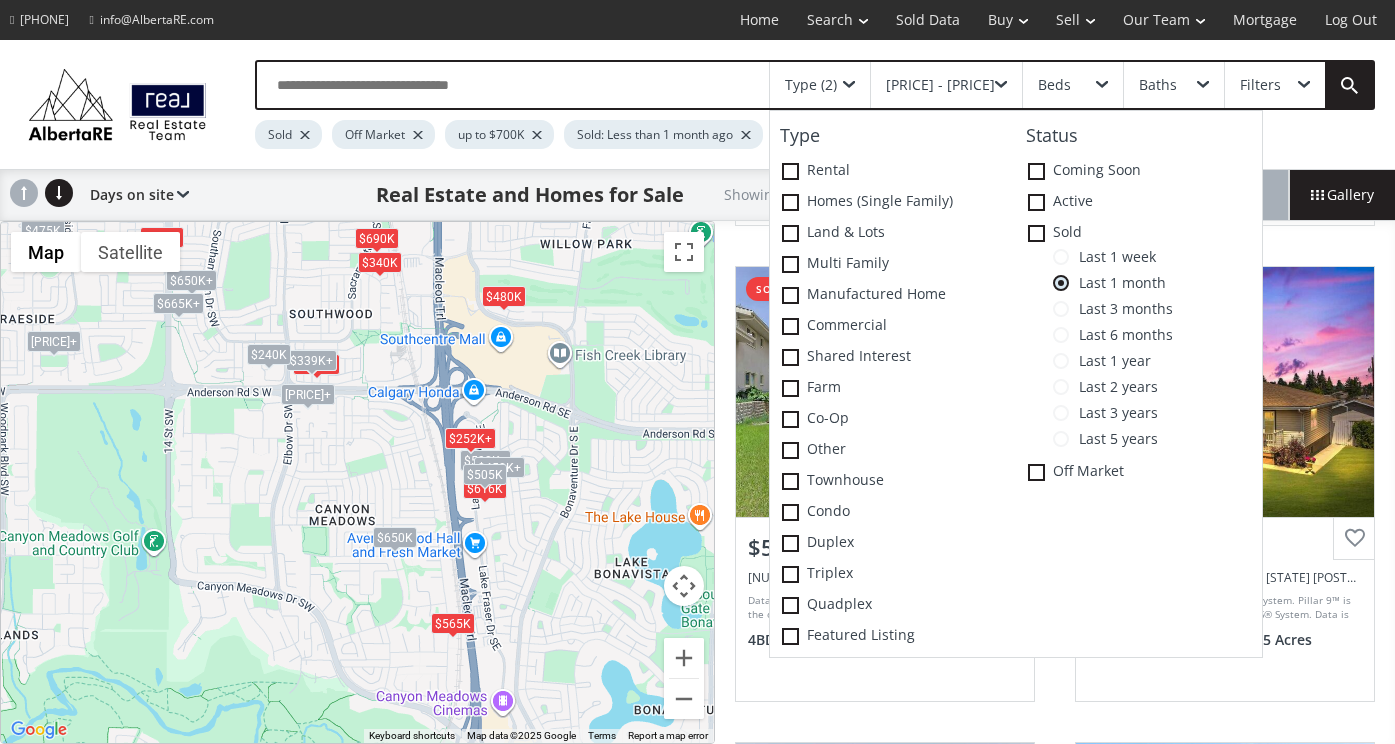 click at bounding box center [1061, 257] 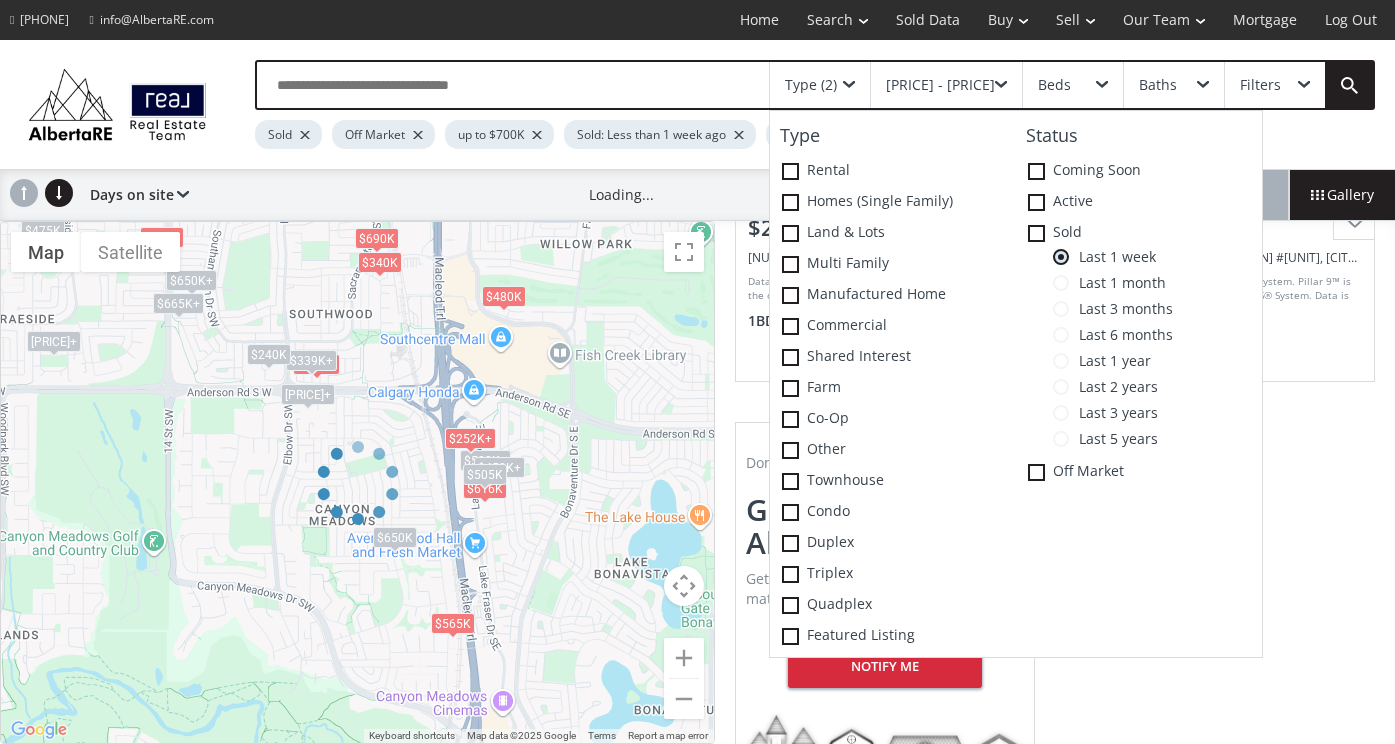 scroll, scrollTop: 368, scrollLeft: 0, axis: vertical 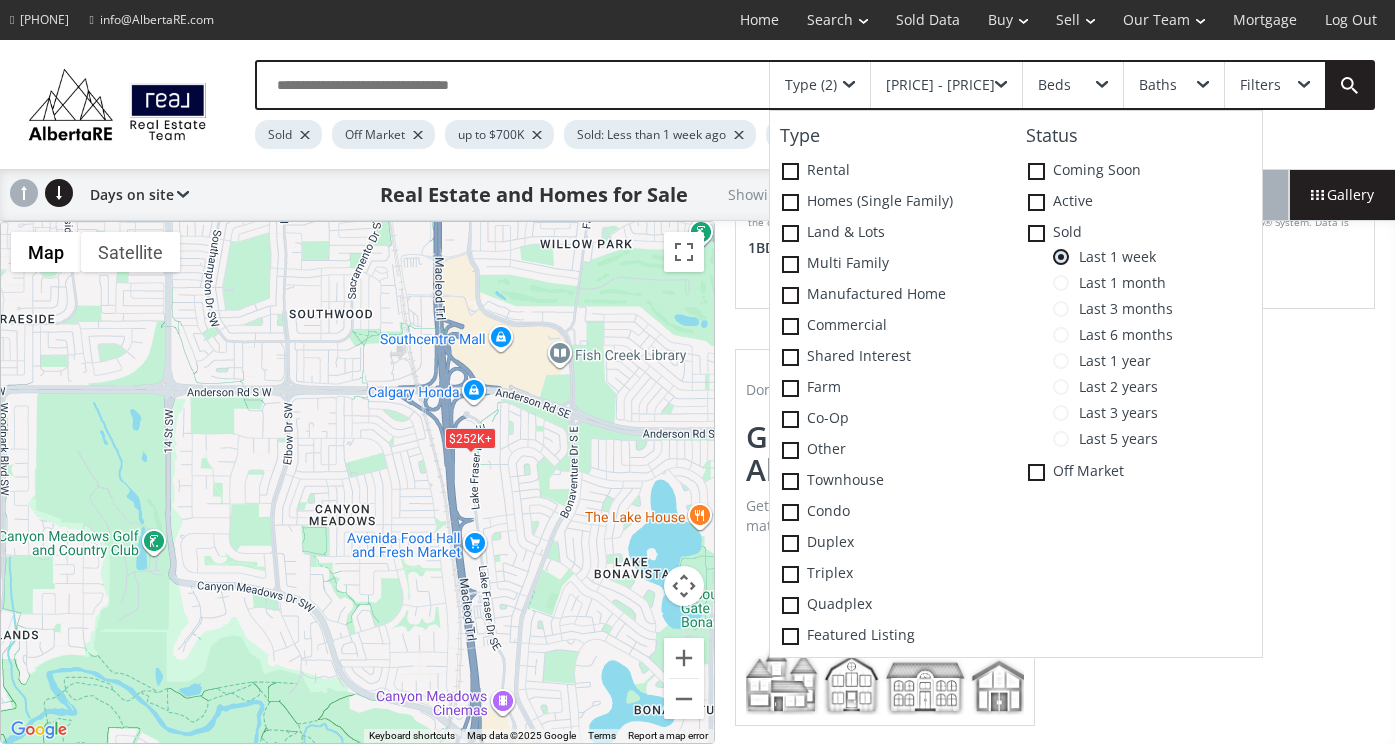 click on "To navigate, press the arrow keys. [PRICE]+ [PRICE]+" at bounding box center (357, 482) 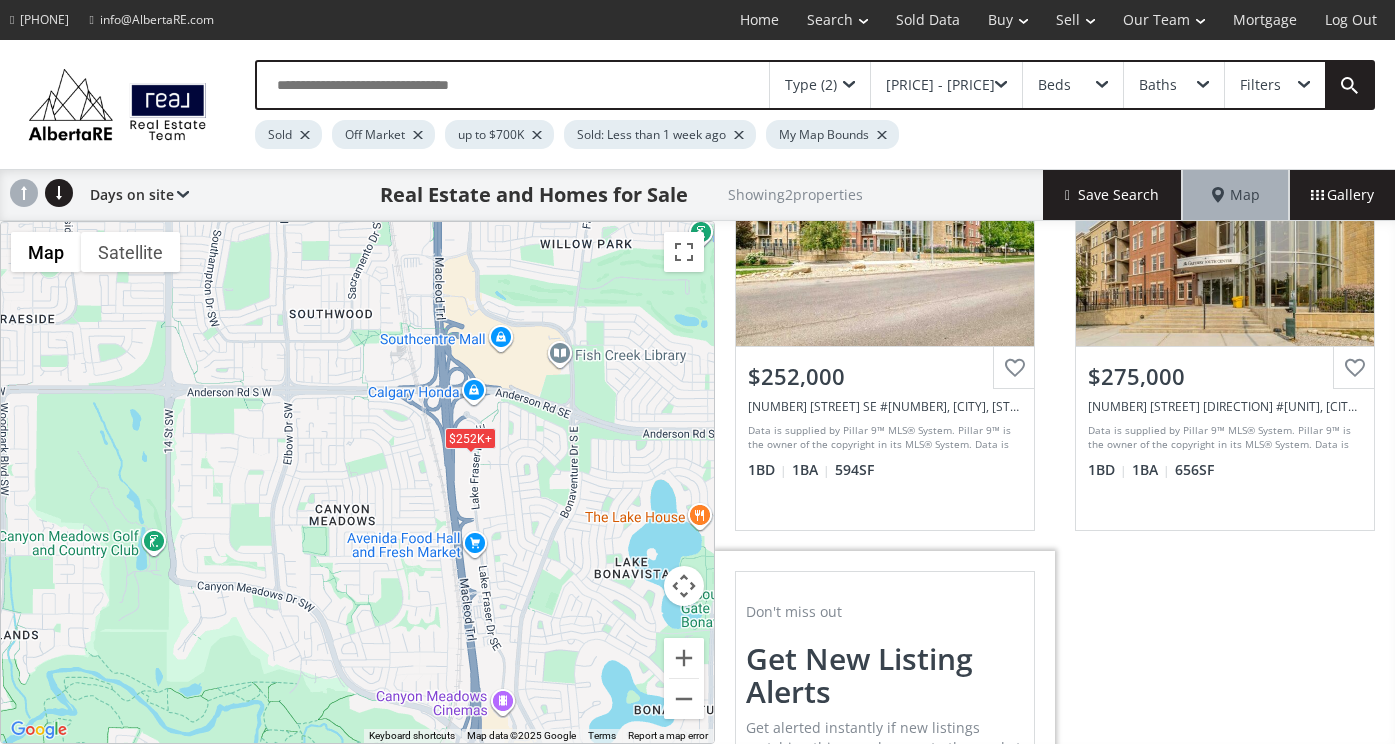 scroll, scrollTop: 0, scrollLeft: 0, axis: both 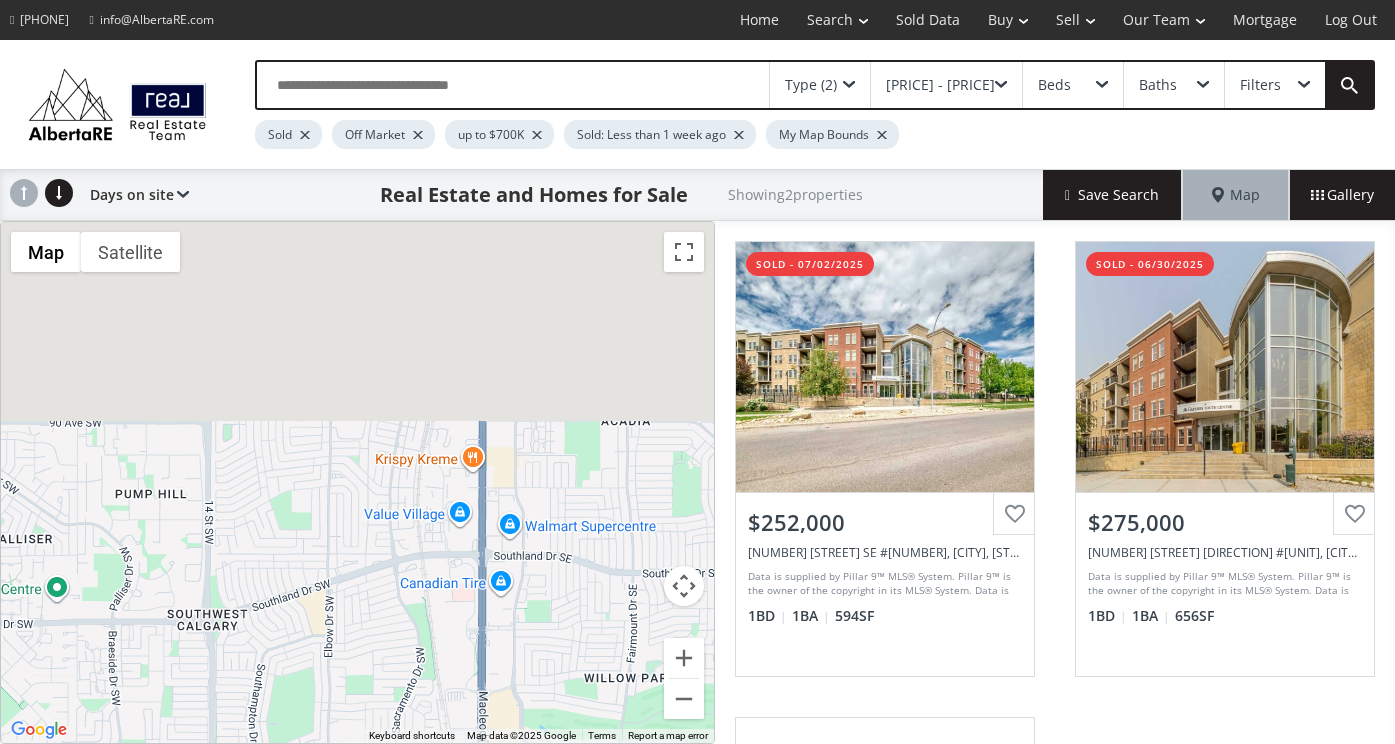 drag, startPoint x: 363, startPoint y: 265, endPoint x: 409, endPoint y: 717, distance: 454.3347 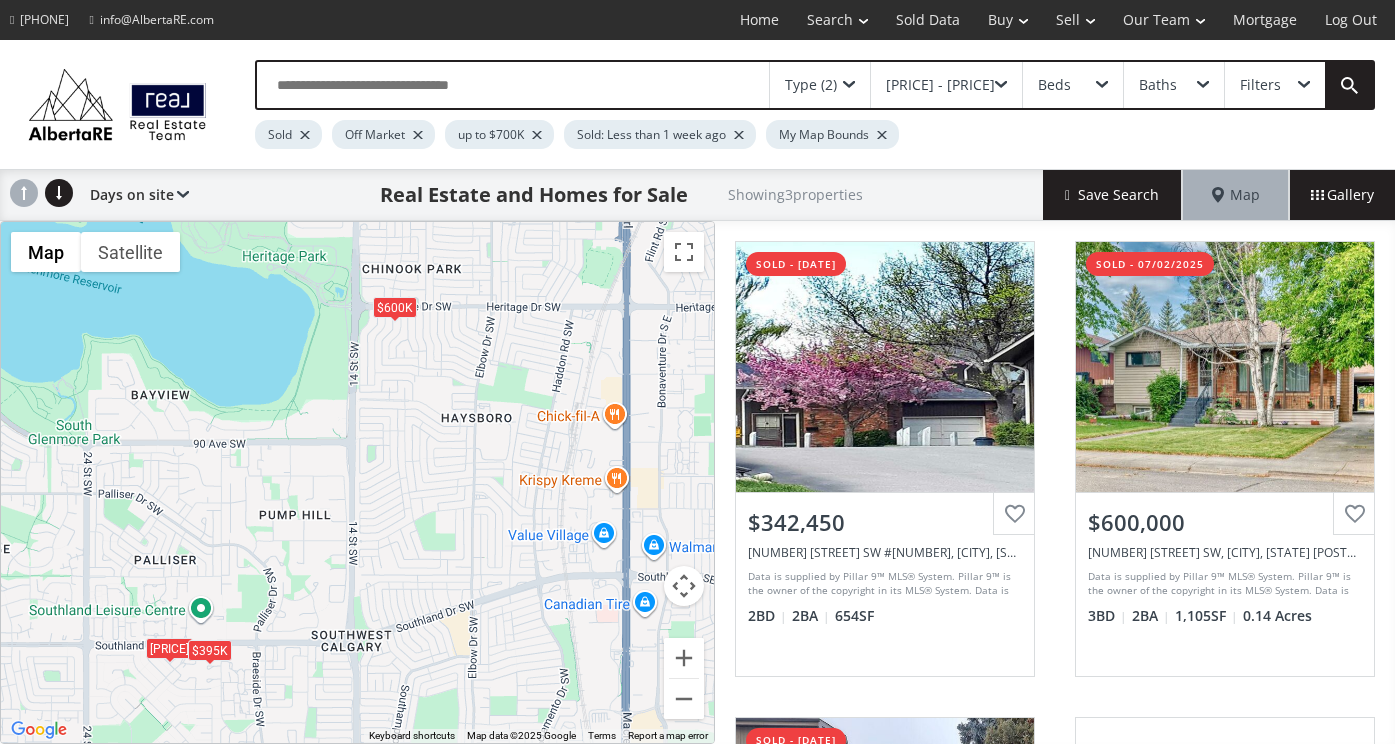 drag, startPoint x: 358, startPoint y: 351, endPoint x: 501, endPoint y: 359, distance: 143.2236 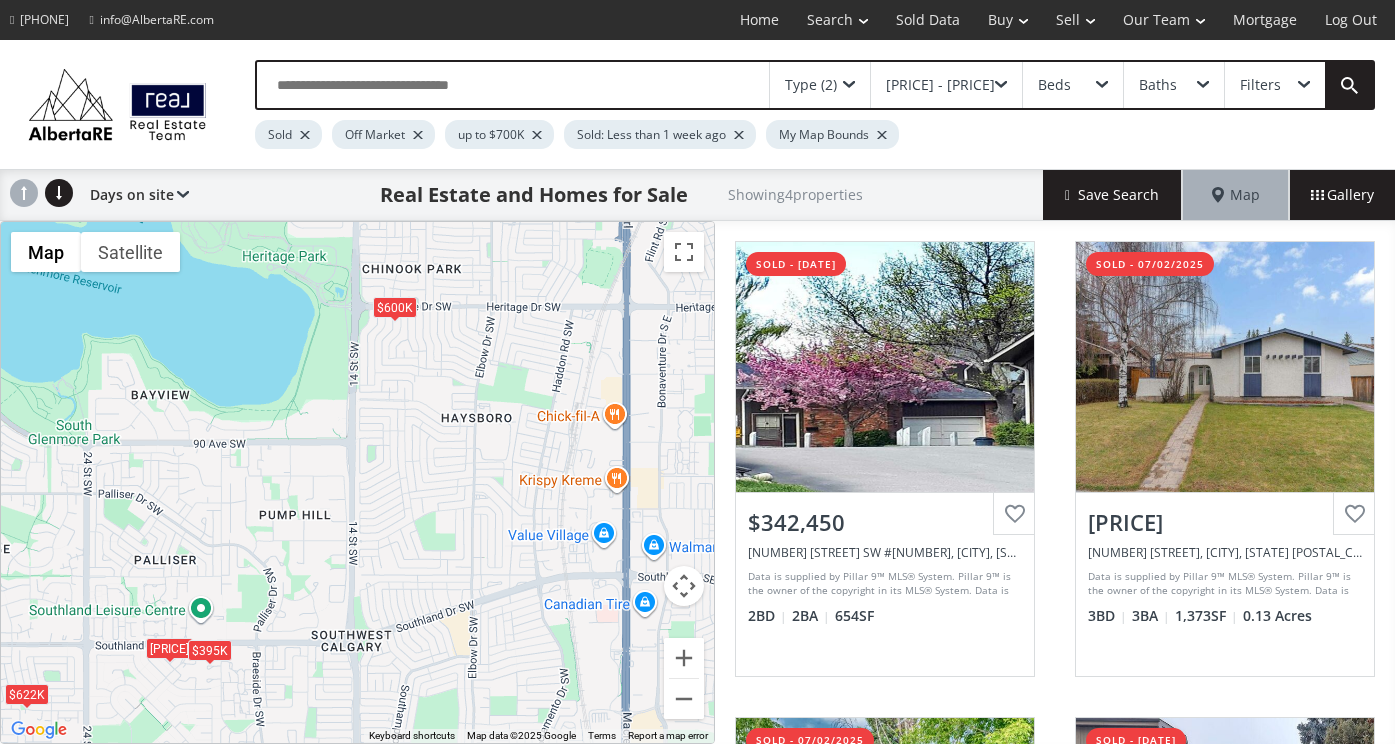 click on "$395K" at bounding box center [210, 649] 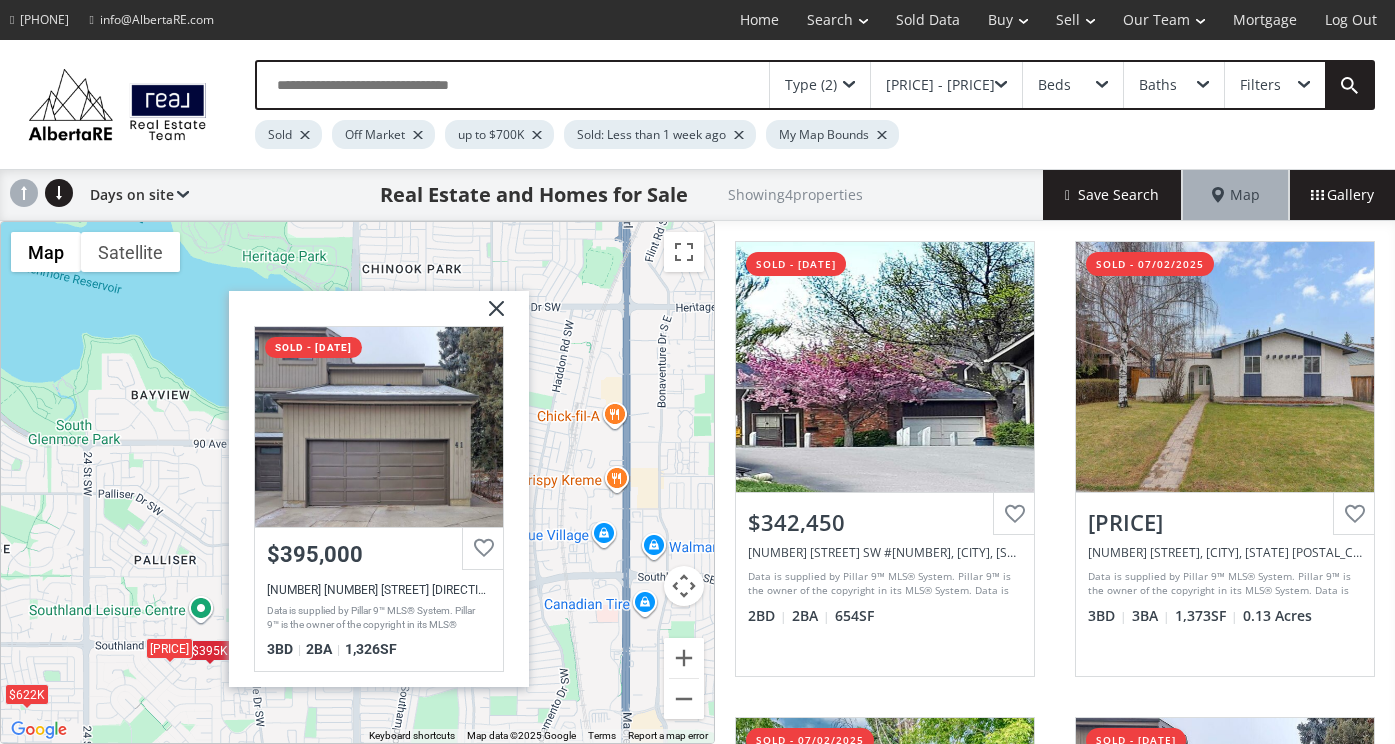 click on "[PRICE]" at bounding box center [169, 648] 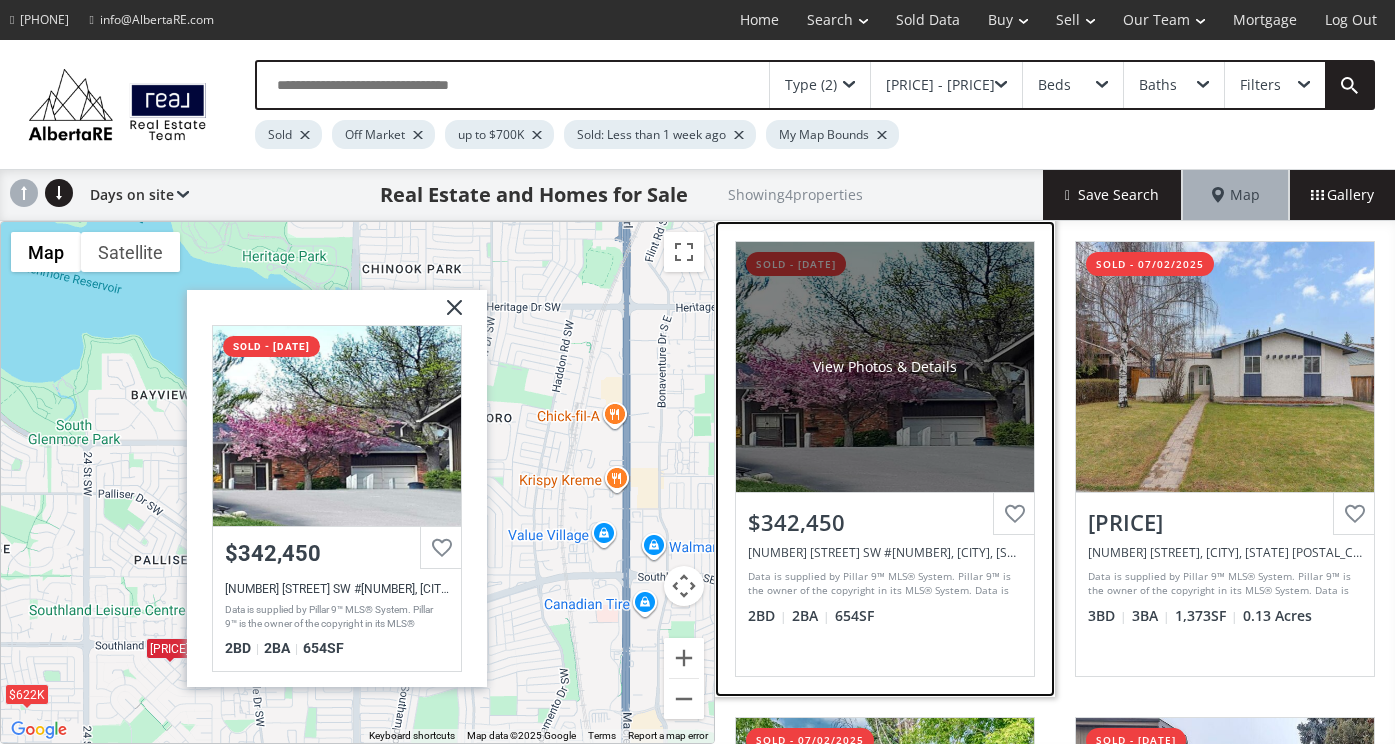 click on "View Photos & Details" at bounding box center (885, 367) 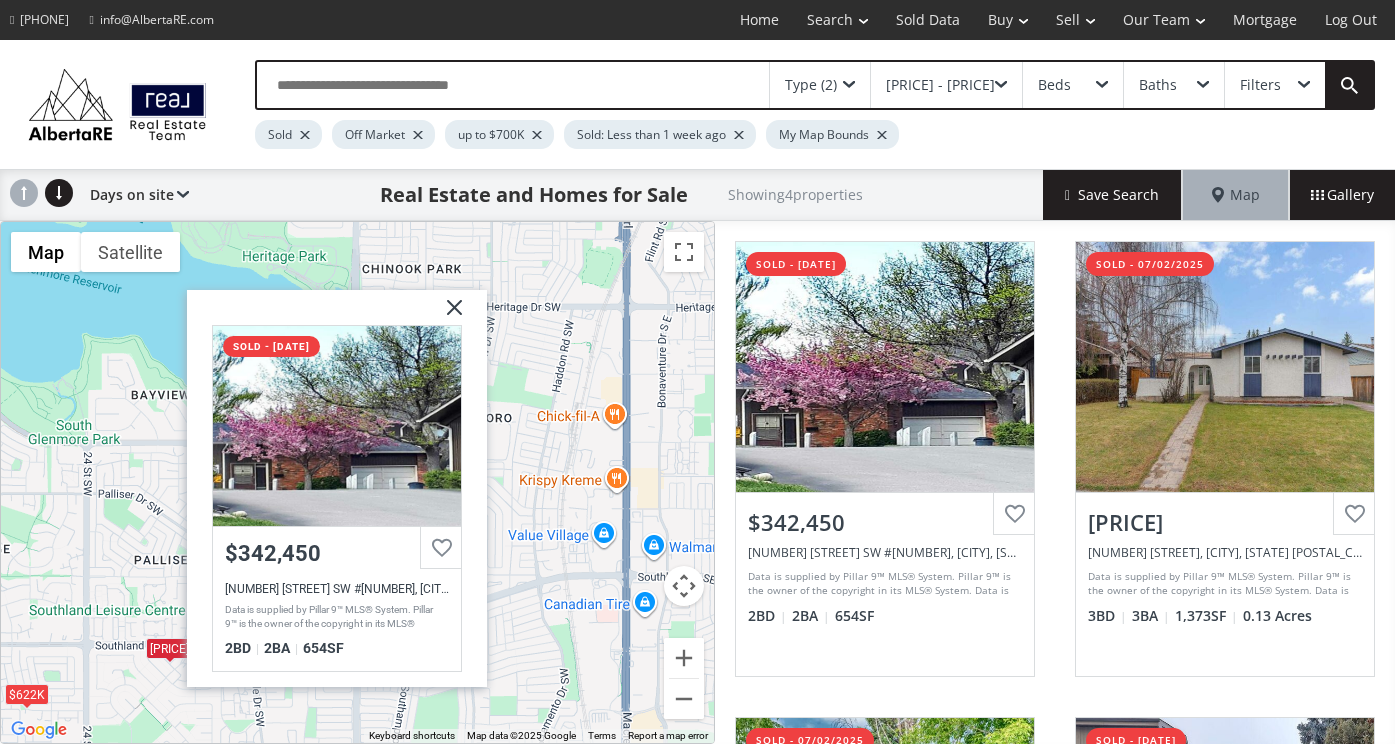 click at bounding box center (447, 315) 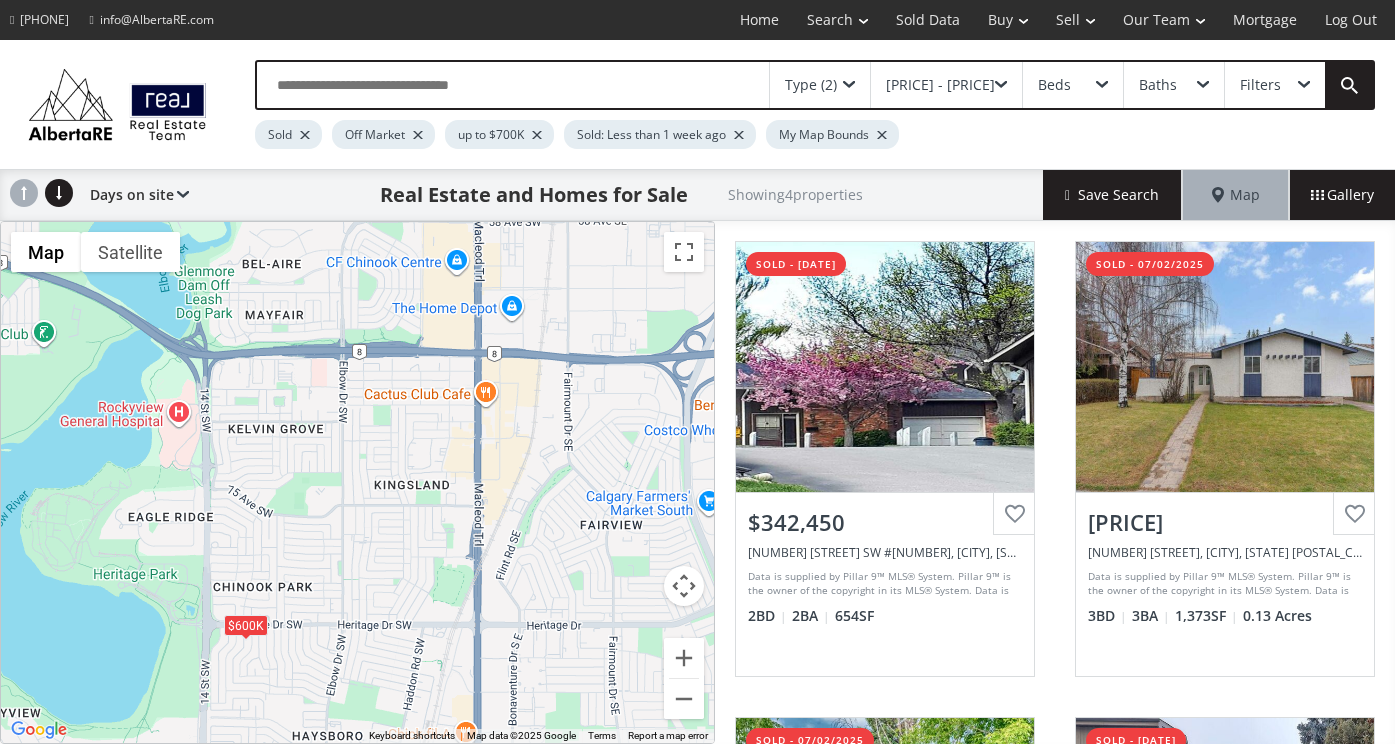 drag, startPoint x: 503, startPoint y: 256, endPoint x: 348, endPoint y: 592, distance: 370.02838 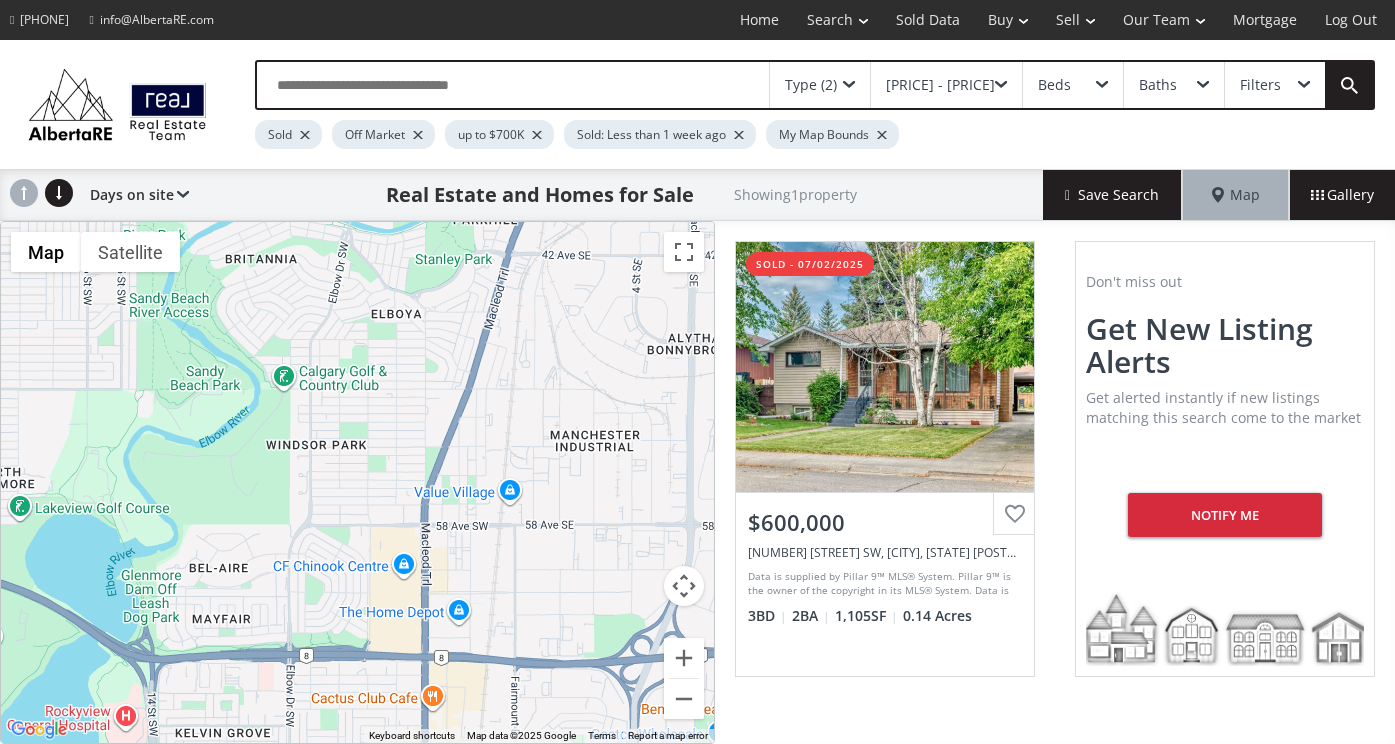 drag, startPoint x: 398, startPoint y: 274, endPoint x: 344, endPoint y: 583, distance: 313.68295 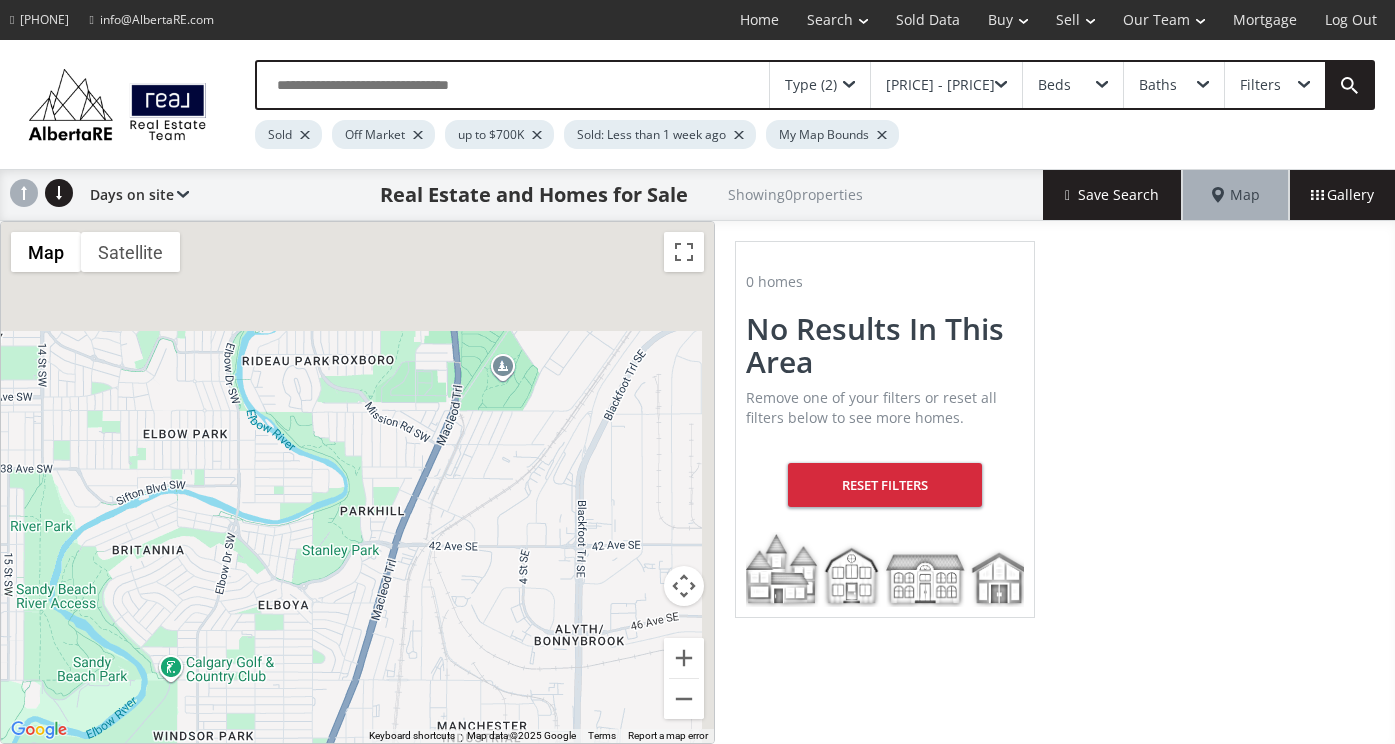 drag, startPoint x: 431, startPoint y: 304, endPoint x: 313, endPoint y: 616, distance: 333.56857 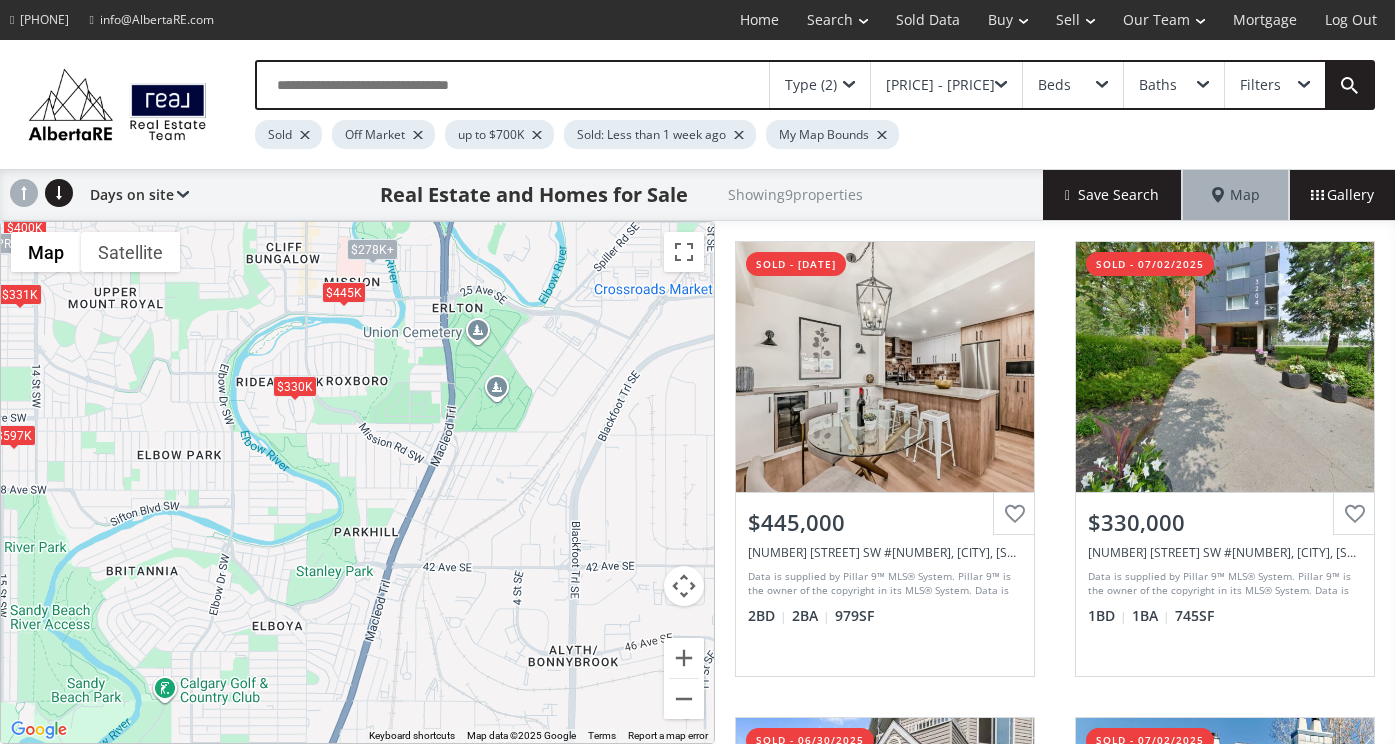 click on "$330K" at bounding box center [294, 385] 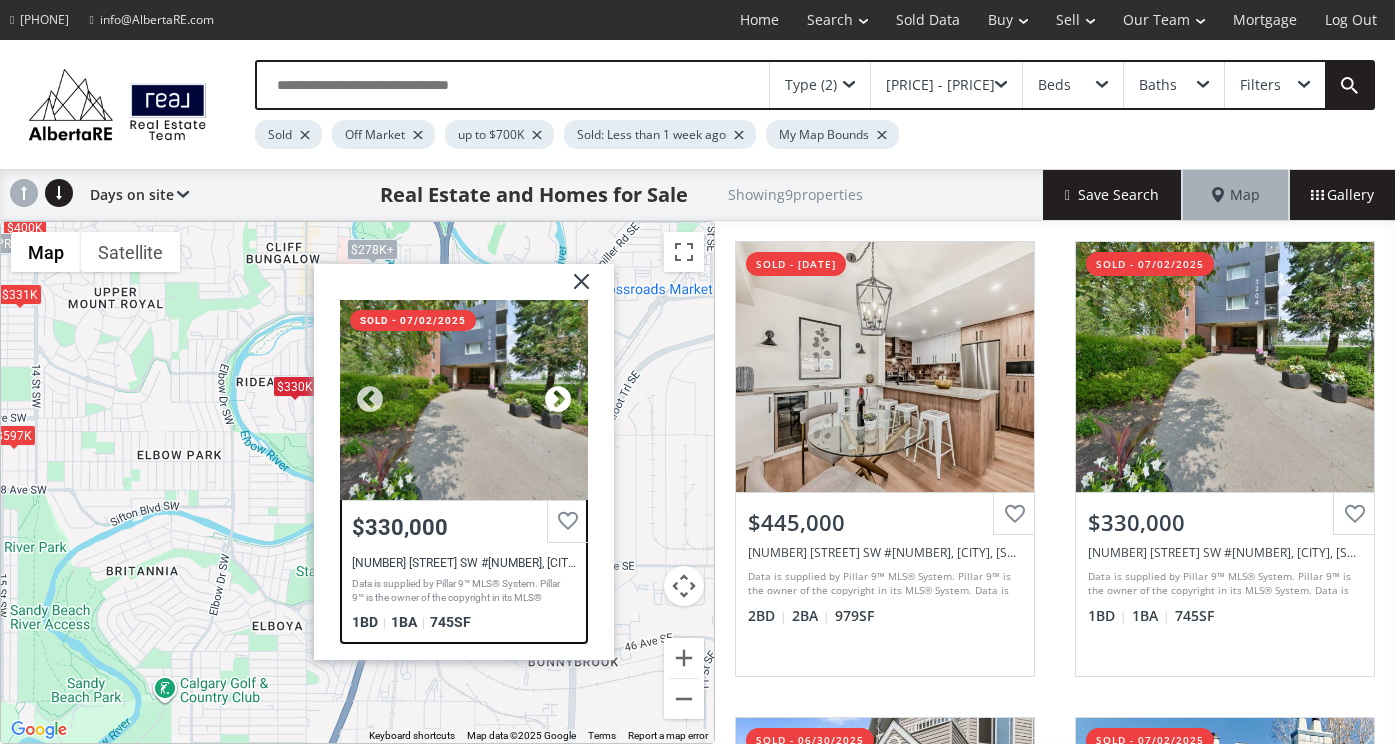 click at bounding box center [557, 399] 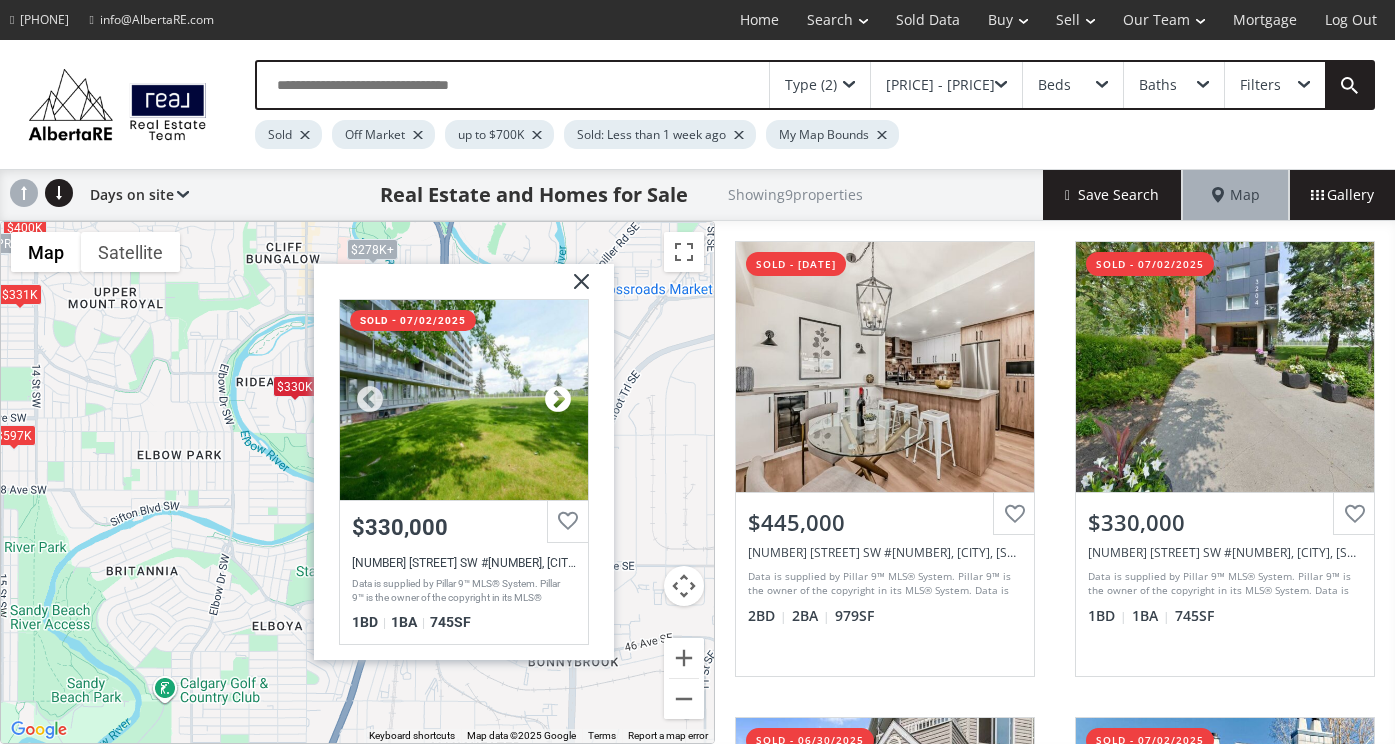 click at bounding box center (557, 399) 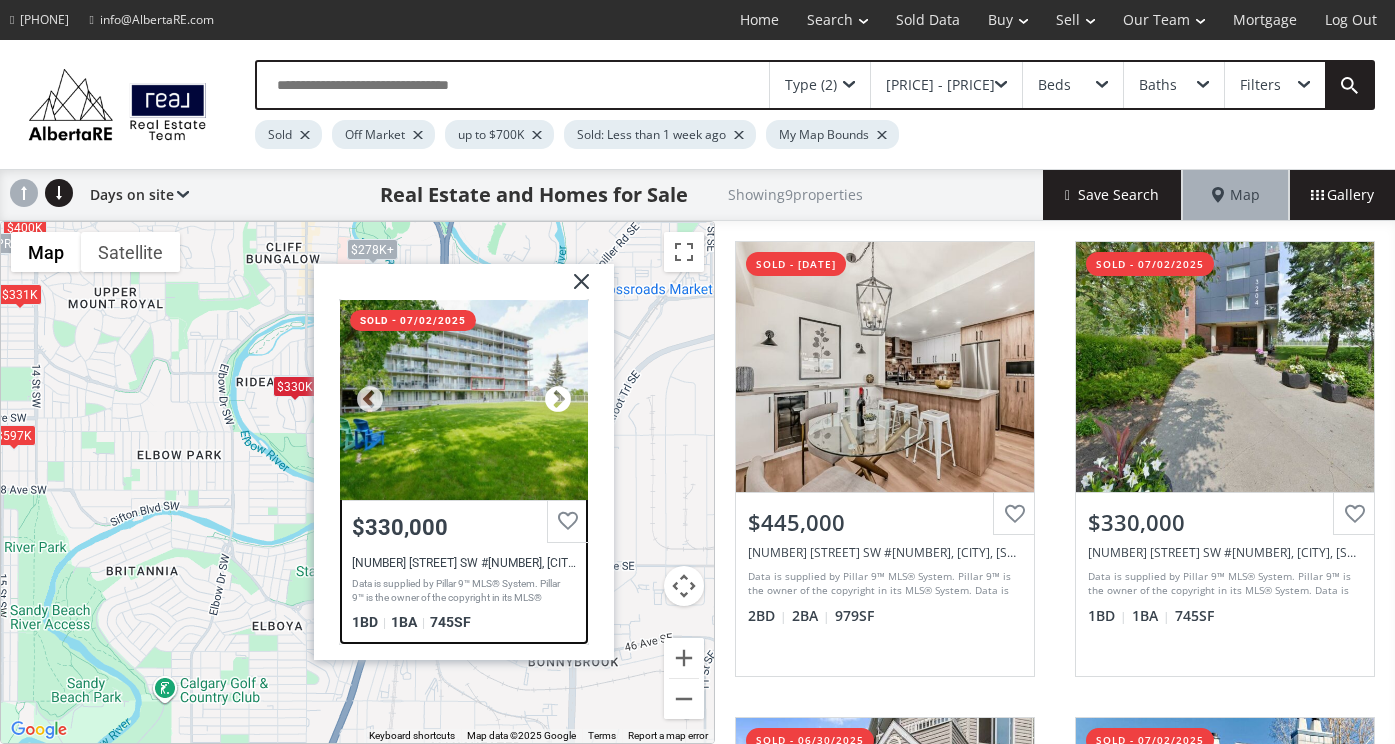 click at bounding box center [557, 399] 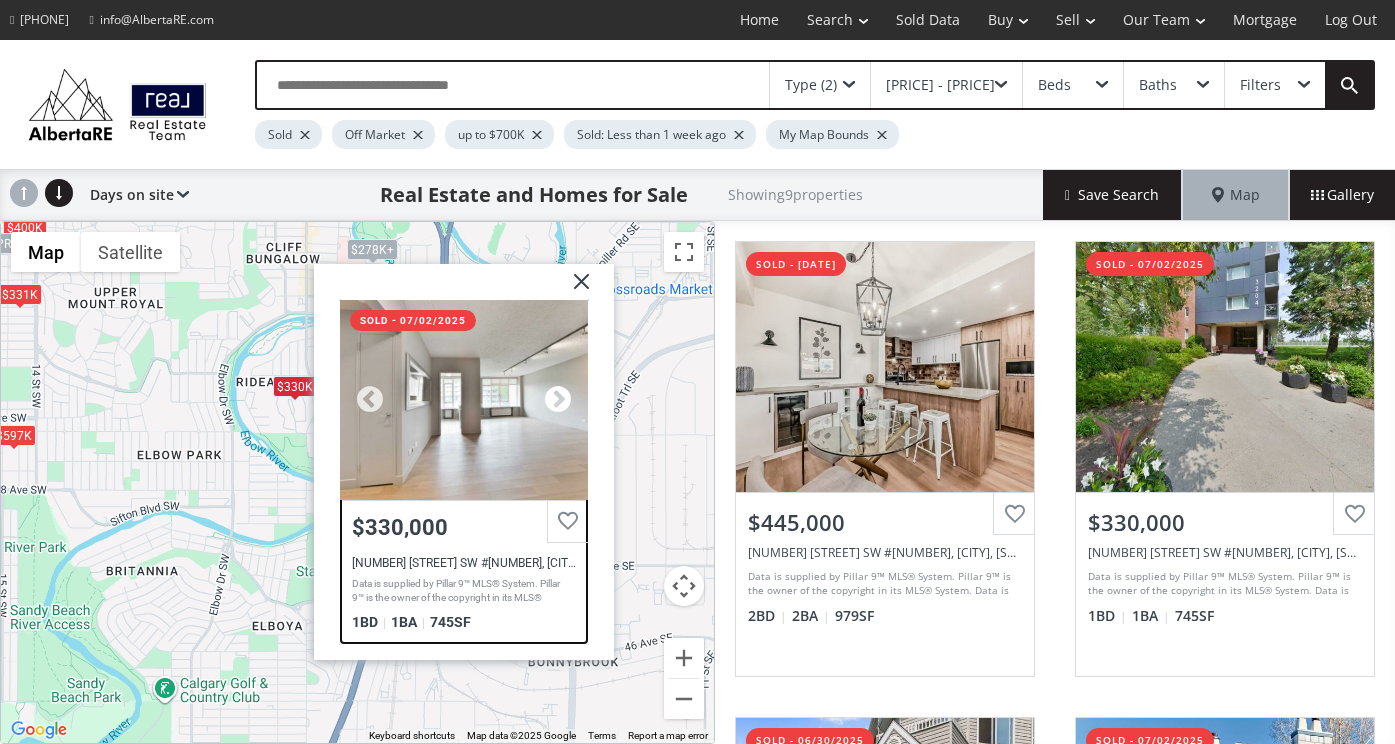 click at bounding box center [557, 399] 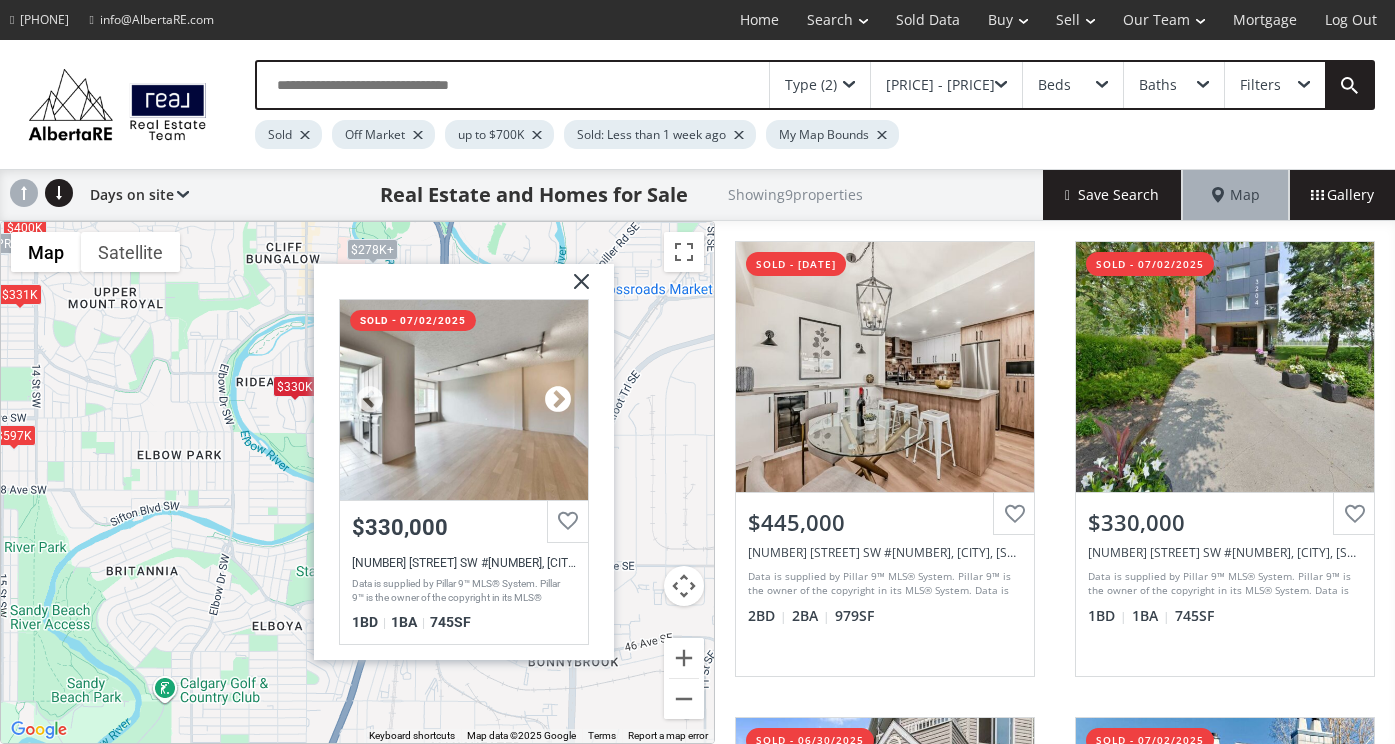 click at bounding box center (557, 399) 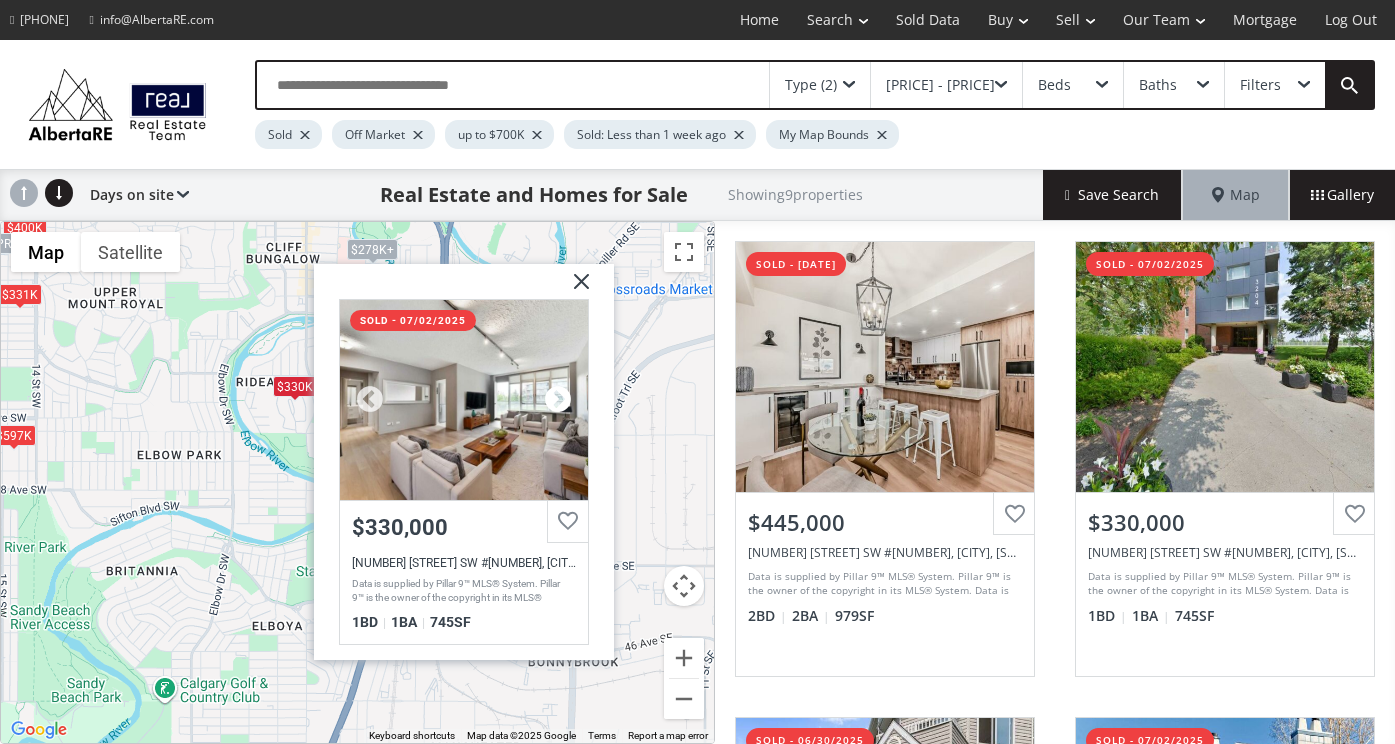 click at bounding box center [557, 399] 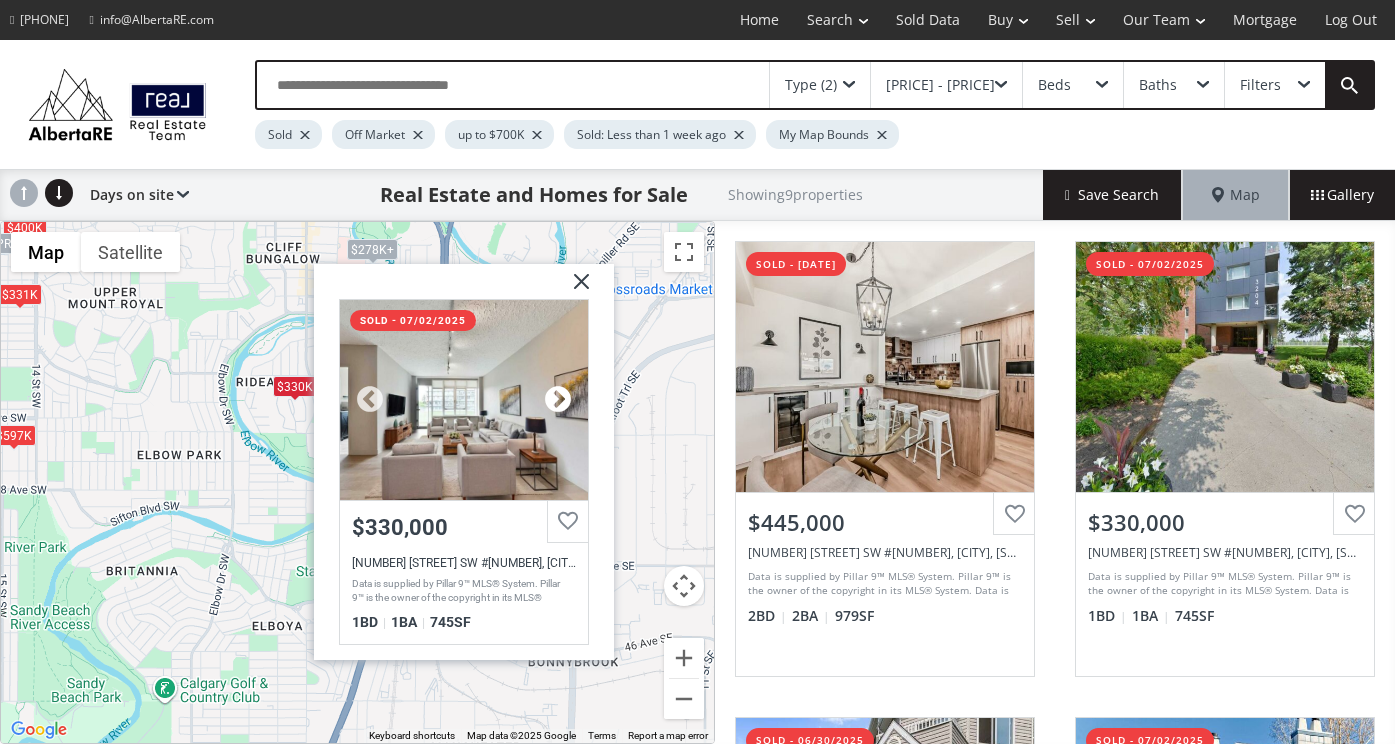 click at bounding box center (557, 399) 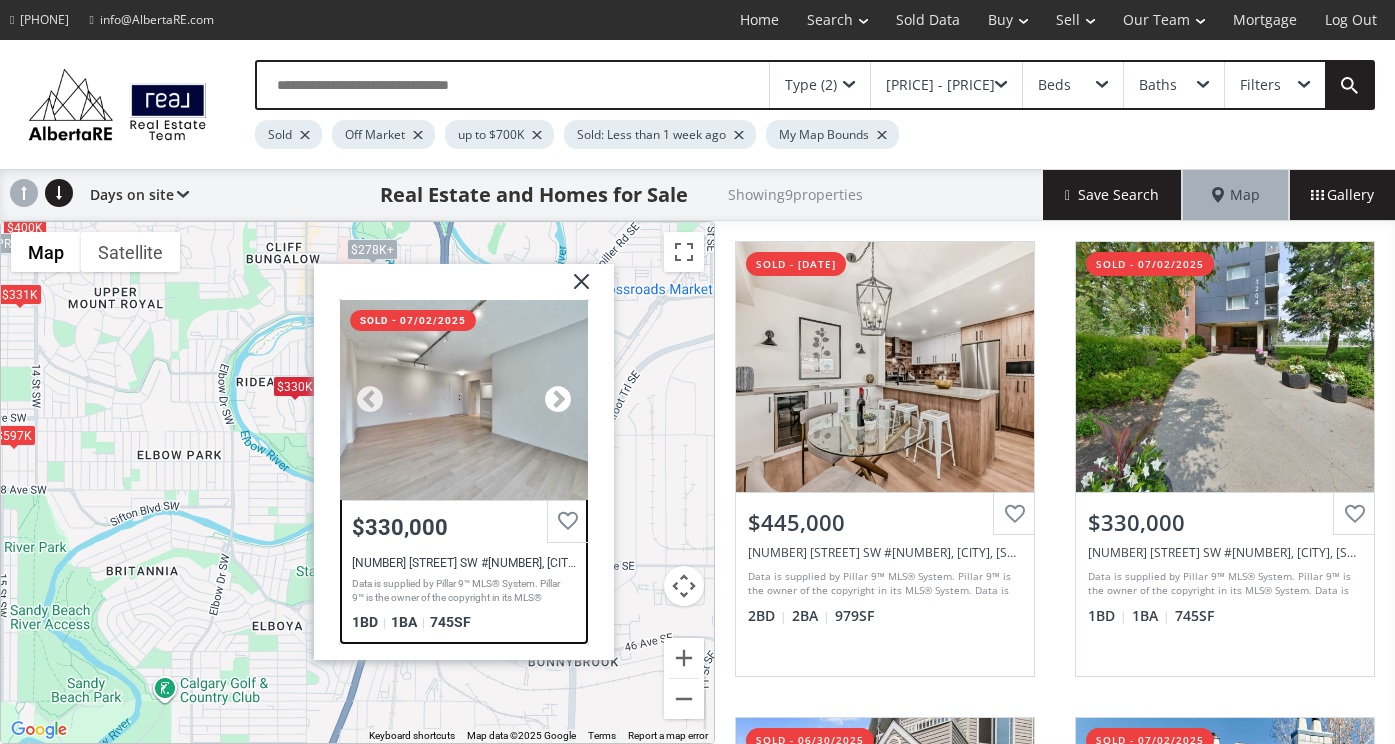 click at bounding box center [557, 399] 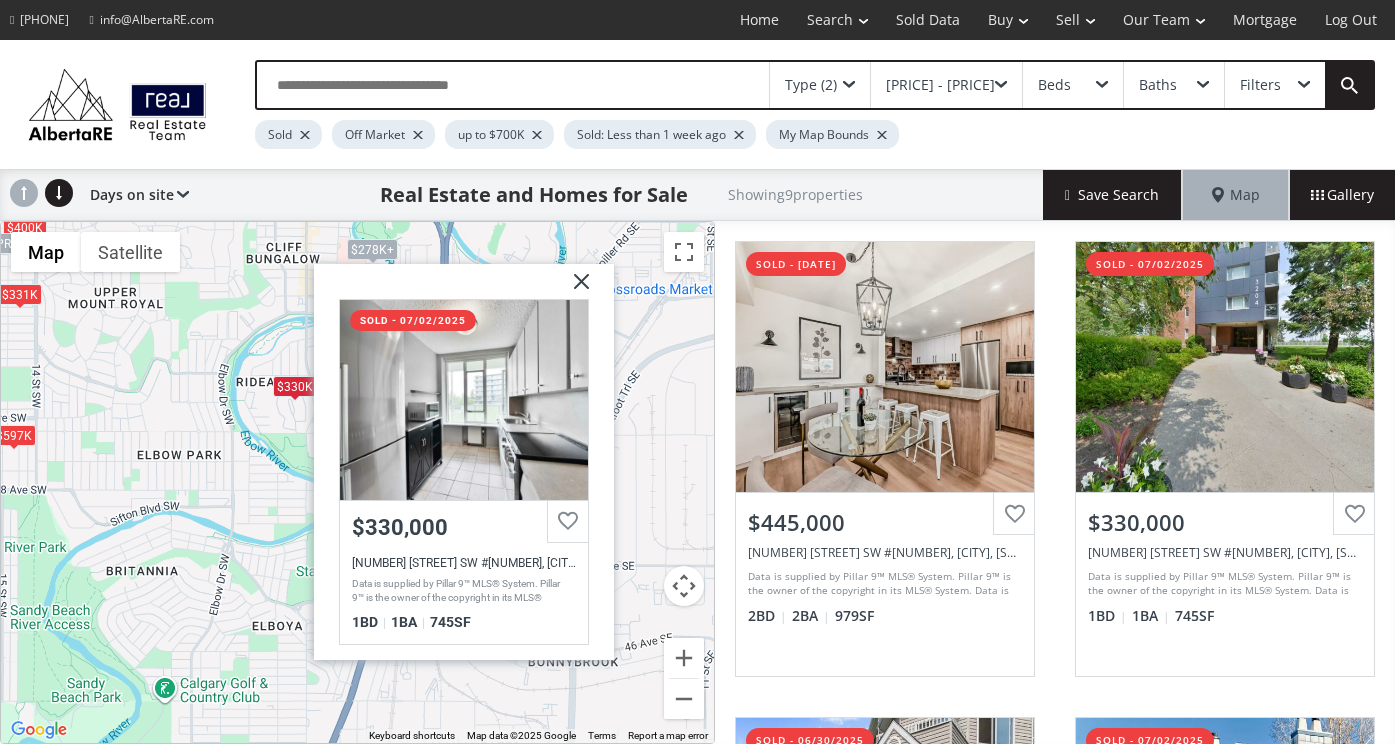 click at bounding box center [573, 288] 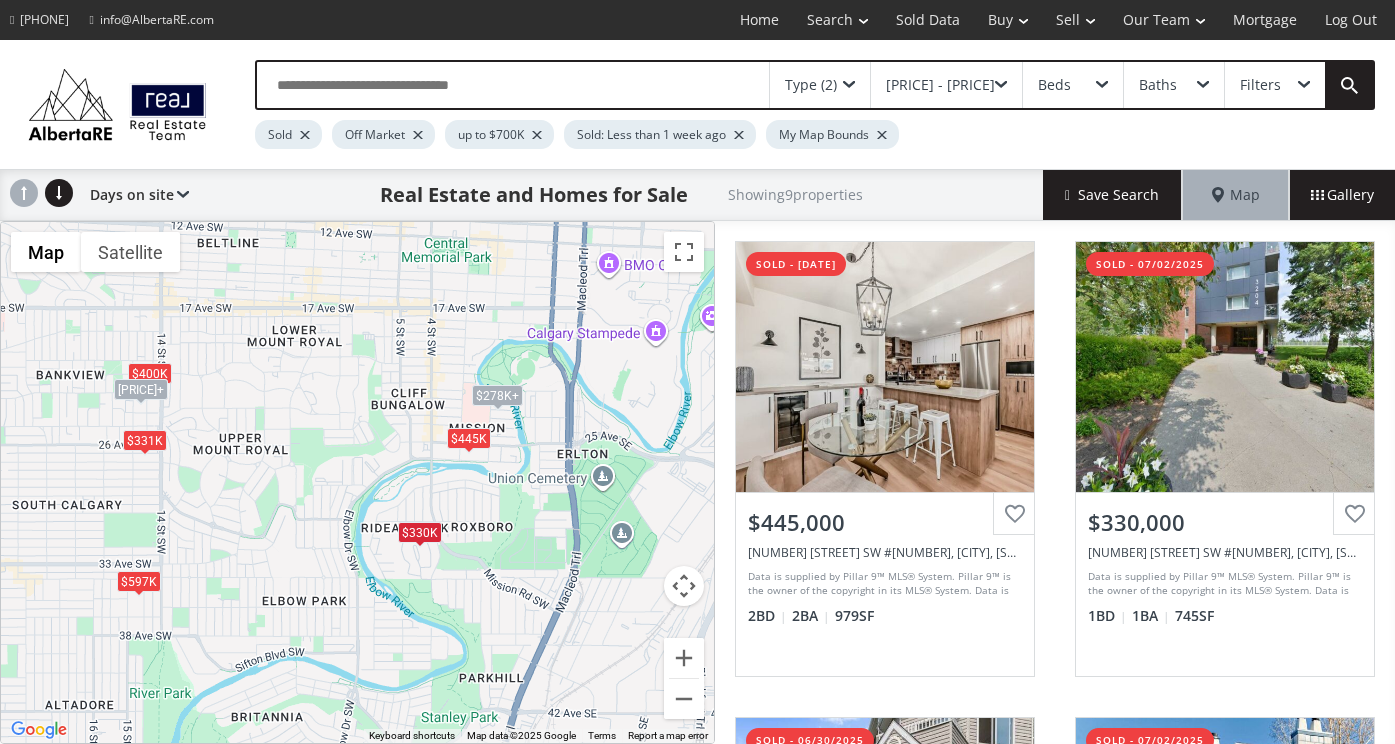 drag, startPoint x: 410, startPoint y: 274, endPoint x: 535, endPoint y: 424, distance: 195.25624 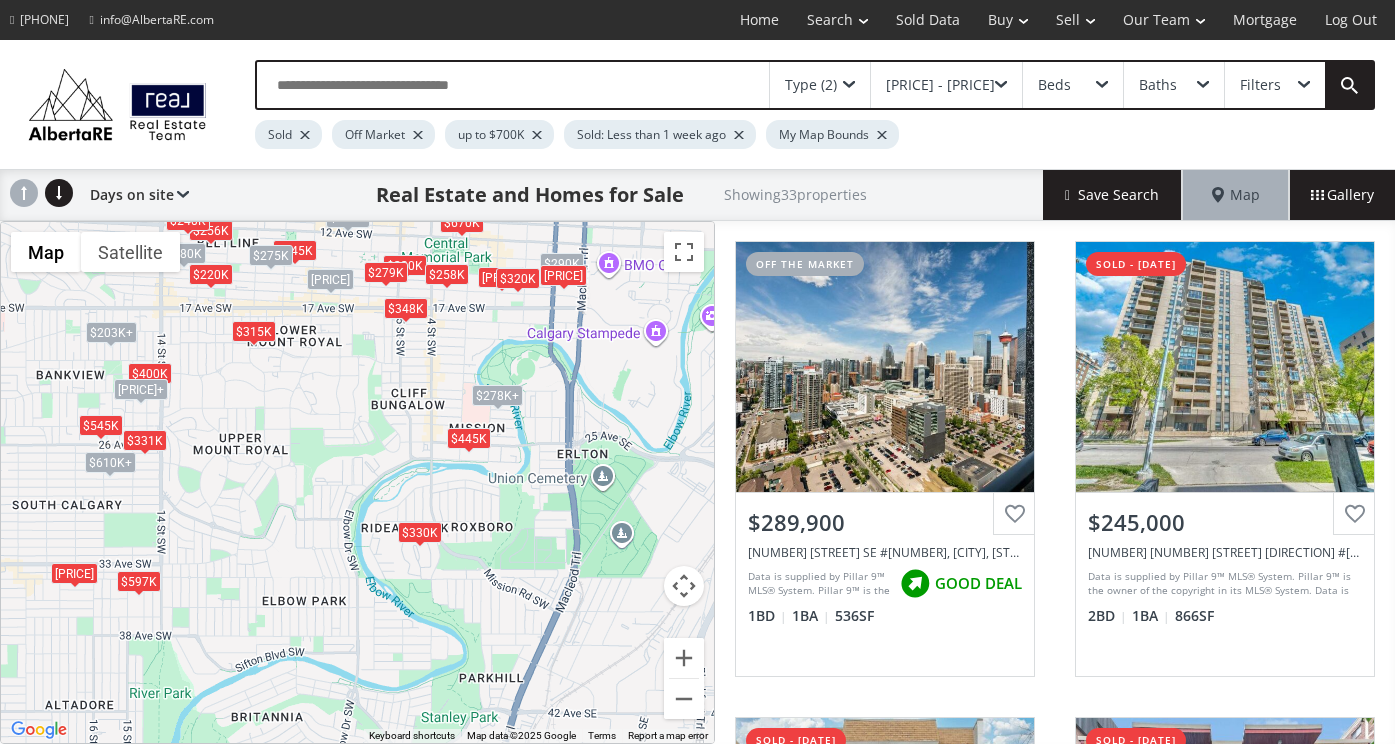 click on "$348K" at bounding box center [405, 307] 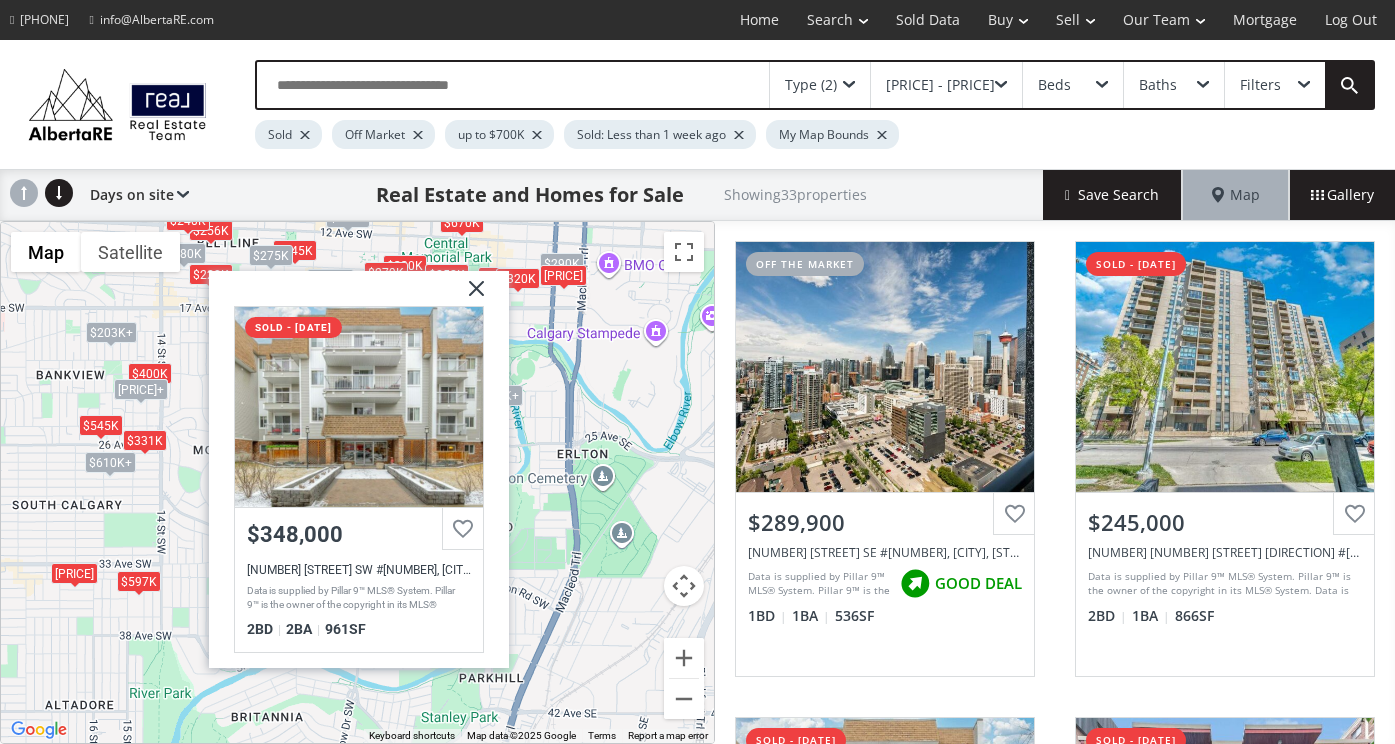 click at bounding box center (468, 296) 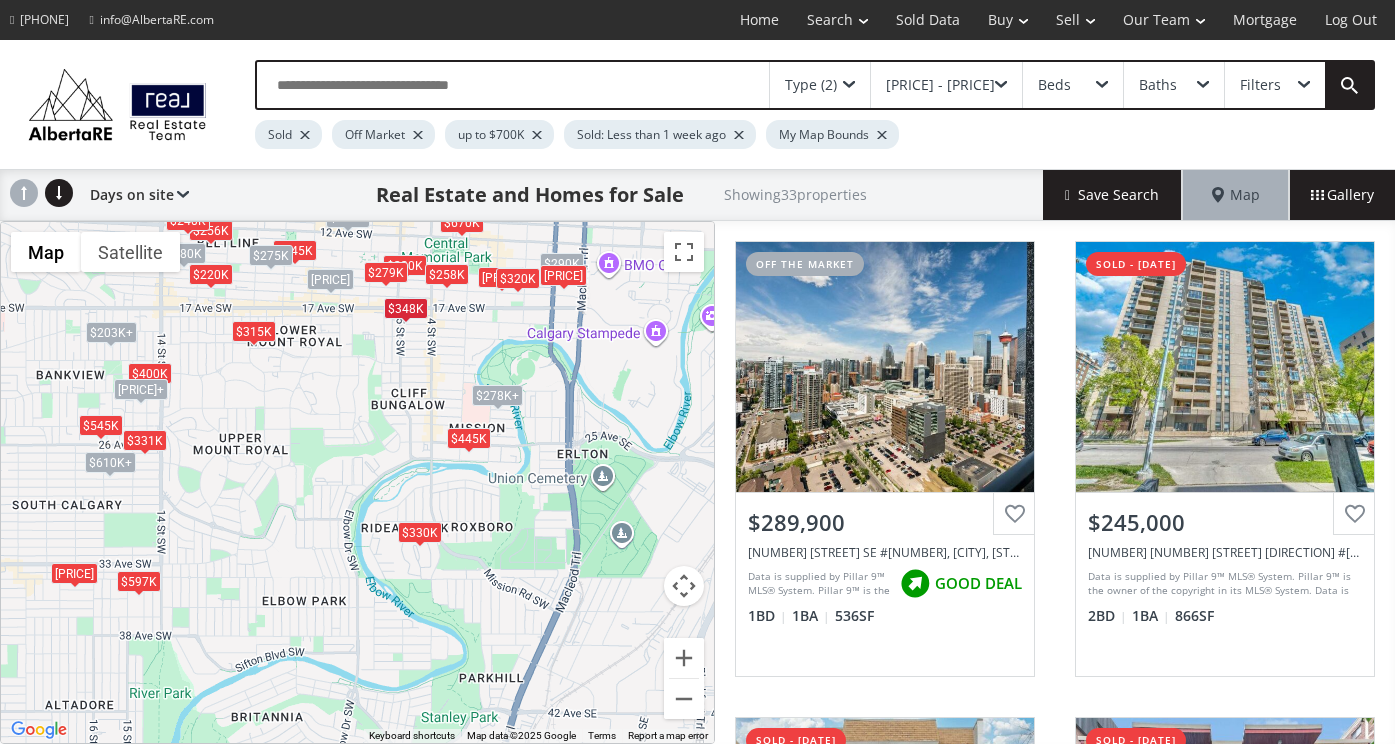 click on "$315K" at bounding box center [253, 331] 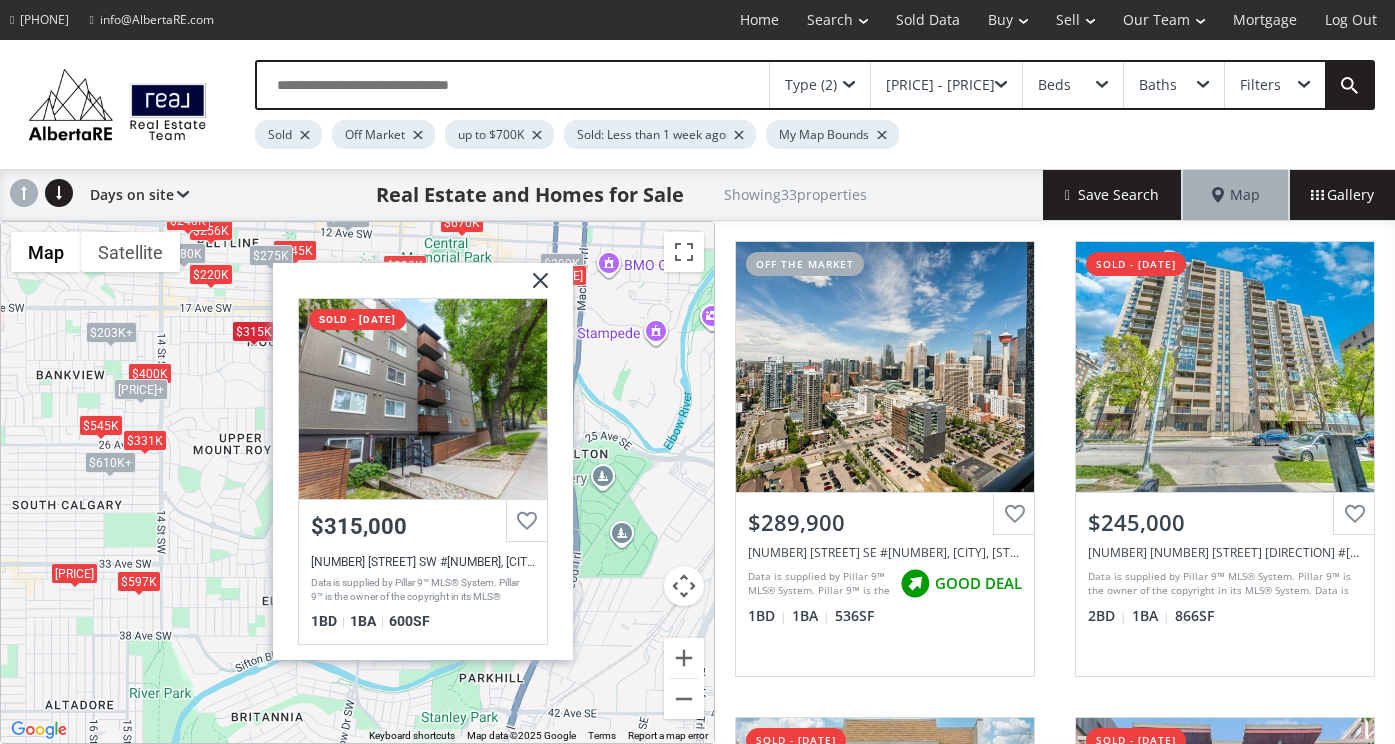 click at bounding box center (532, 288) 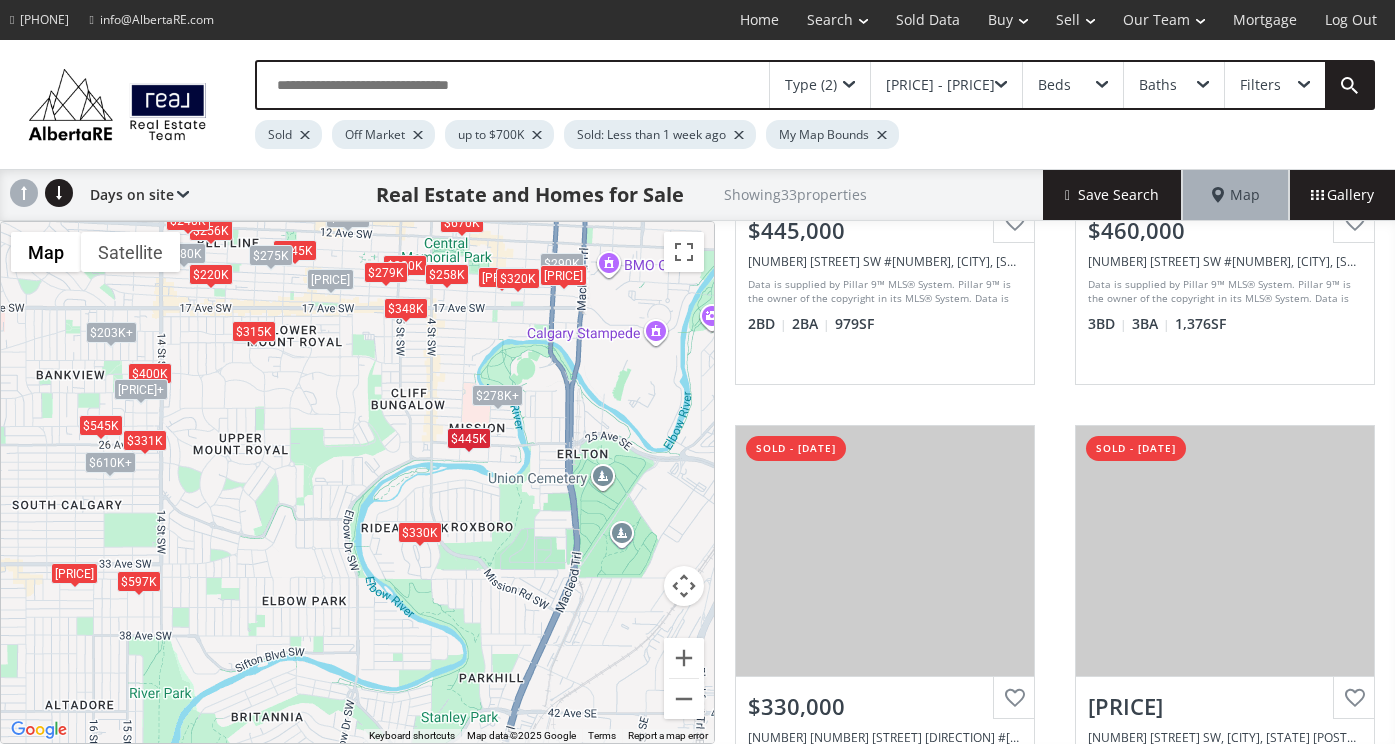 scroll, scrollTop: 1748, scrollLeft: 0, axis: vertical 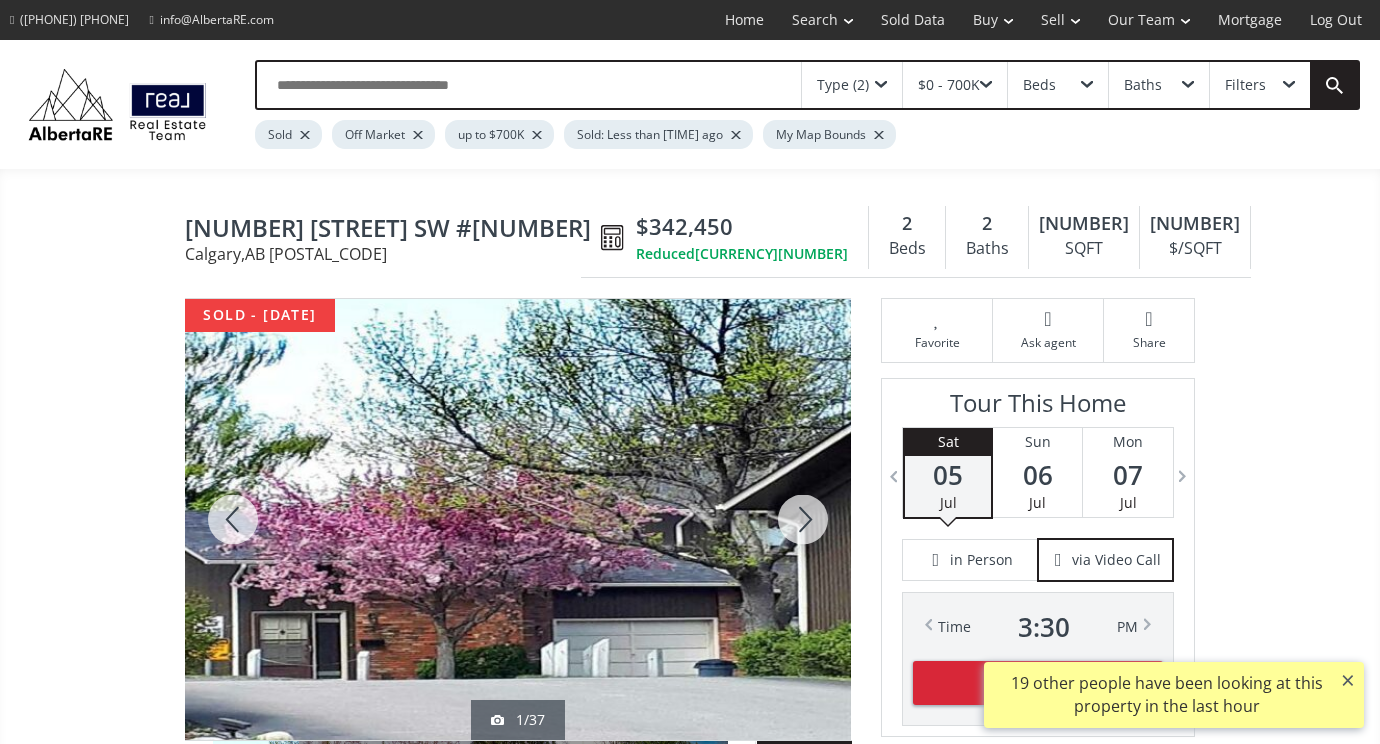 click at bounding box center (803, 519) 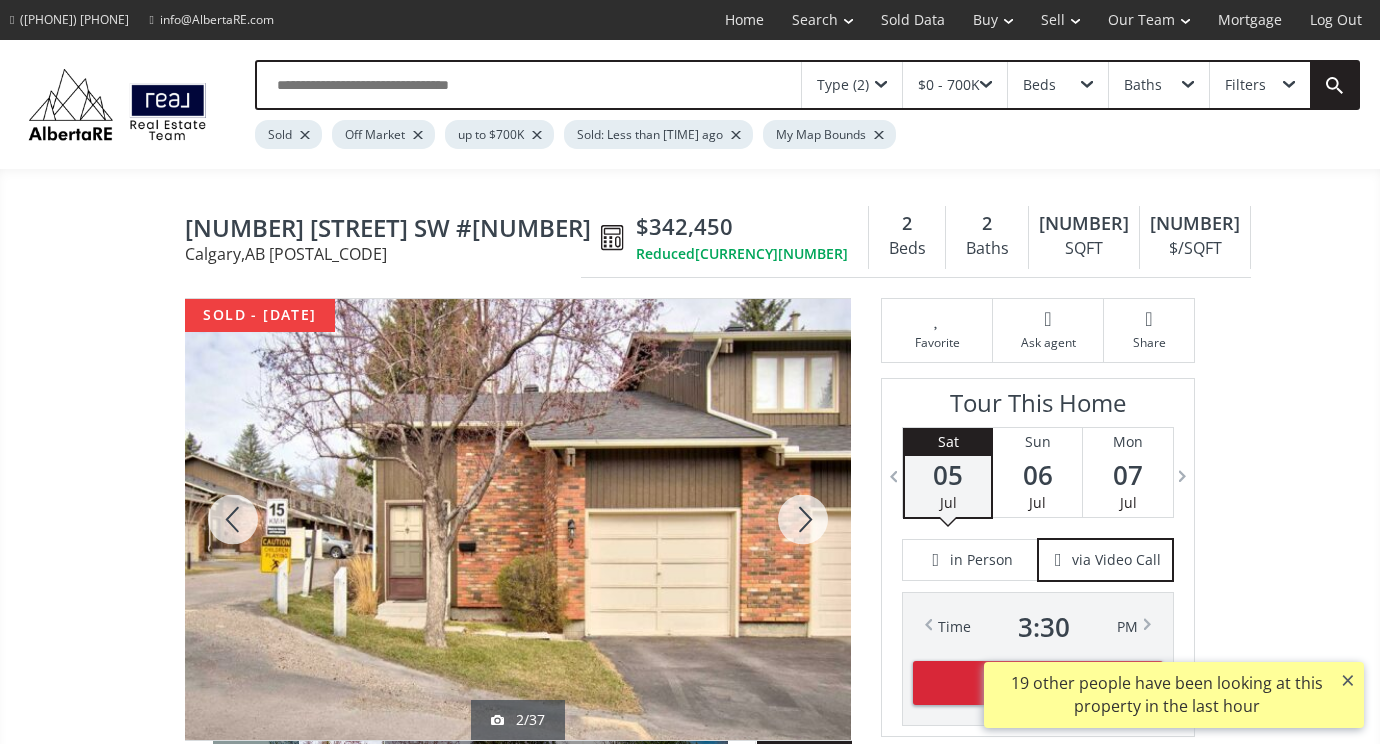 click at bounding box center [803, 519] 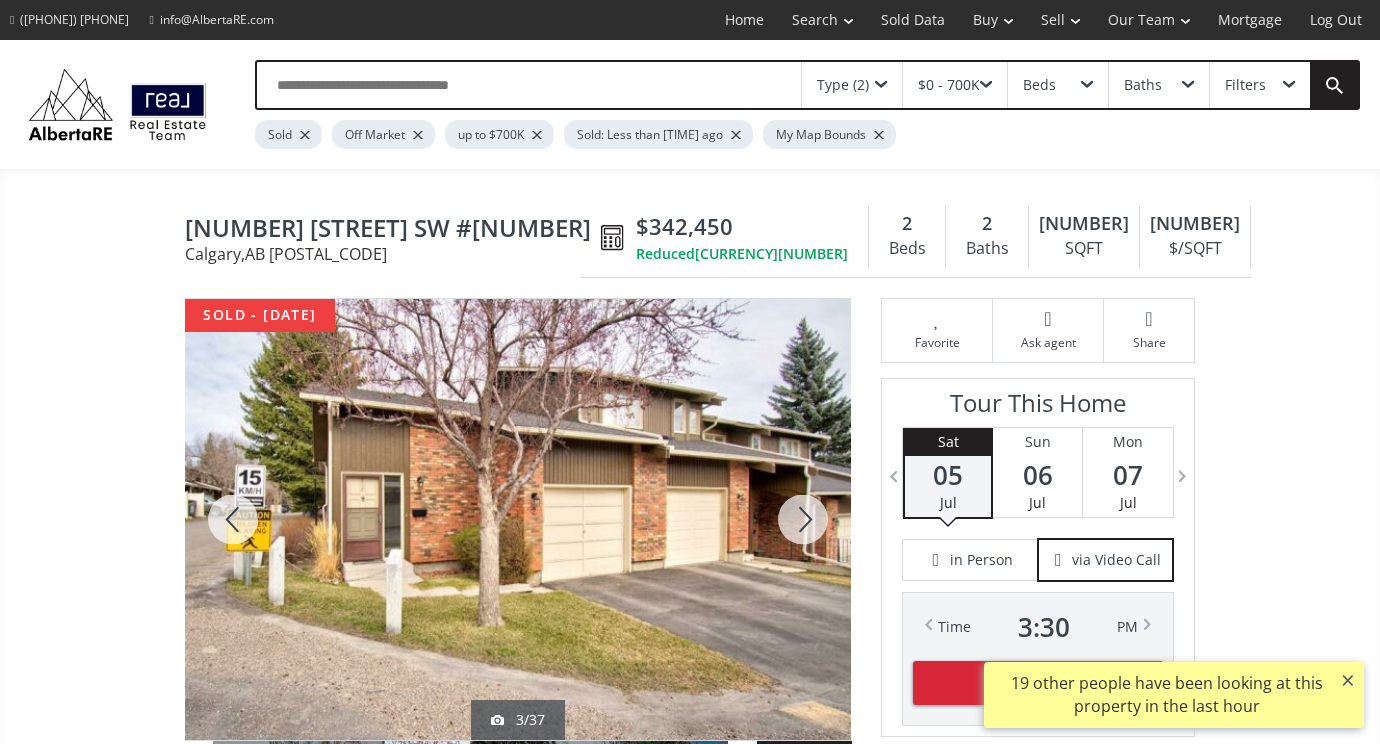 click at bounding box center (803, 519) 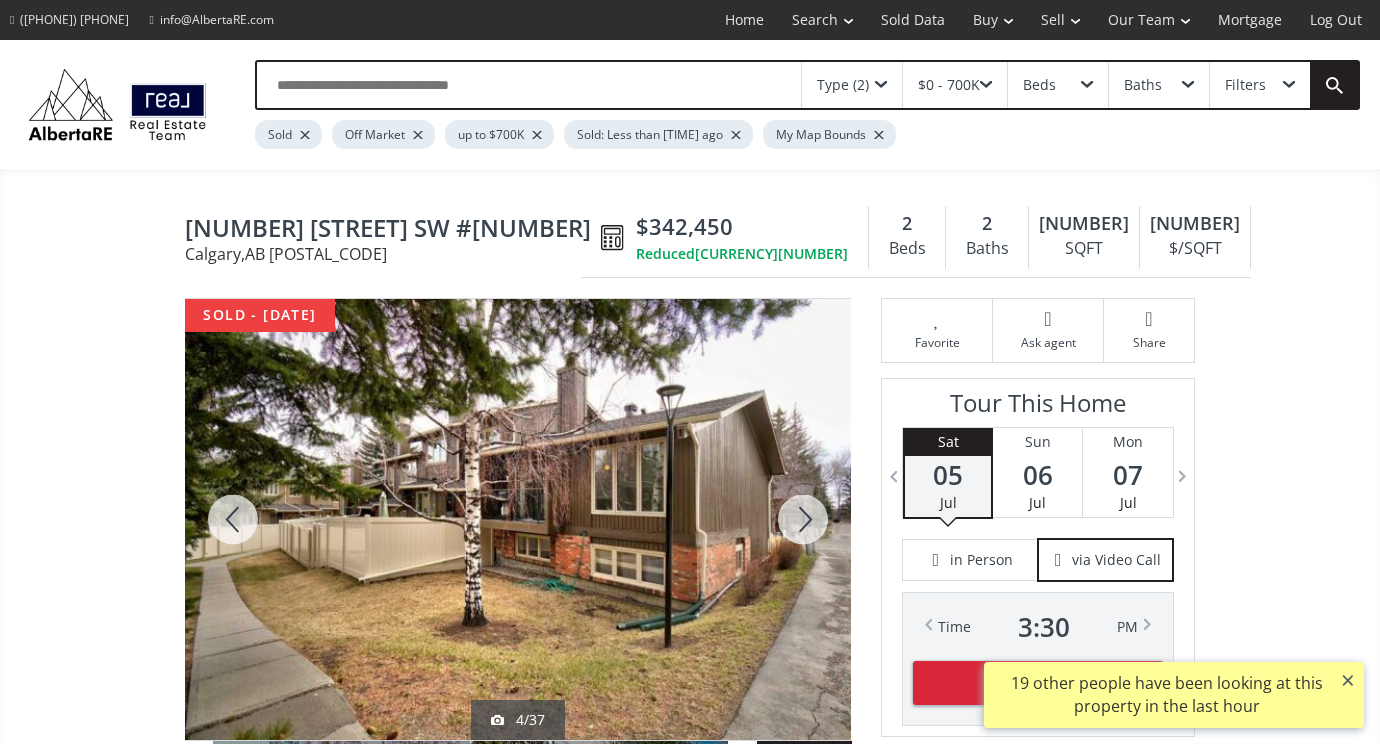 click at bounding box center [803, 519] 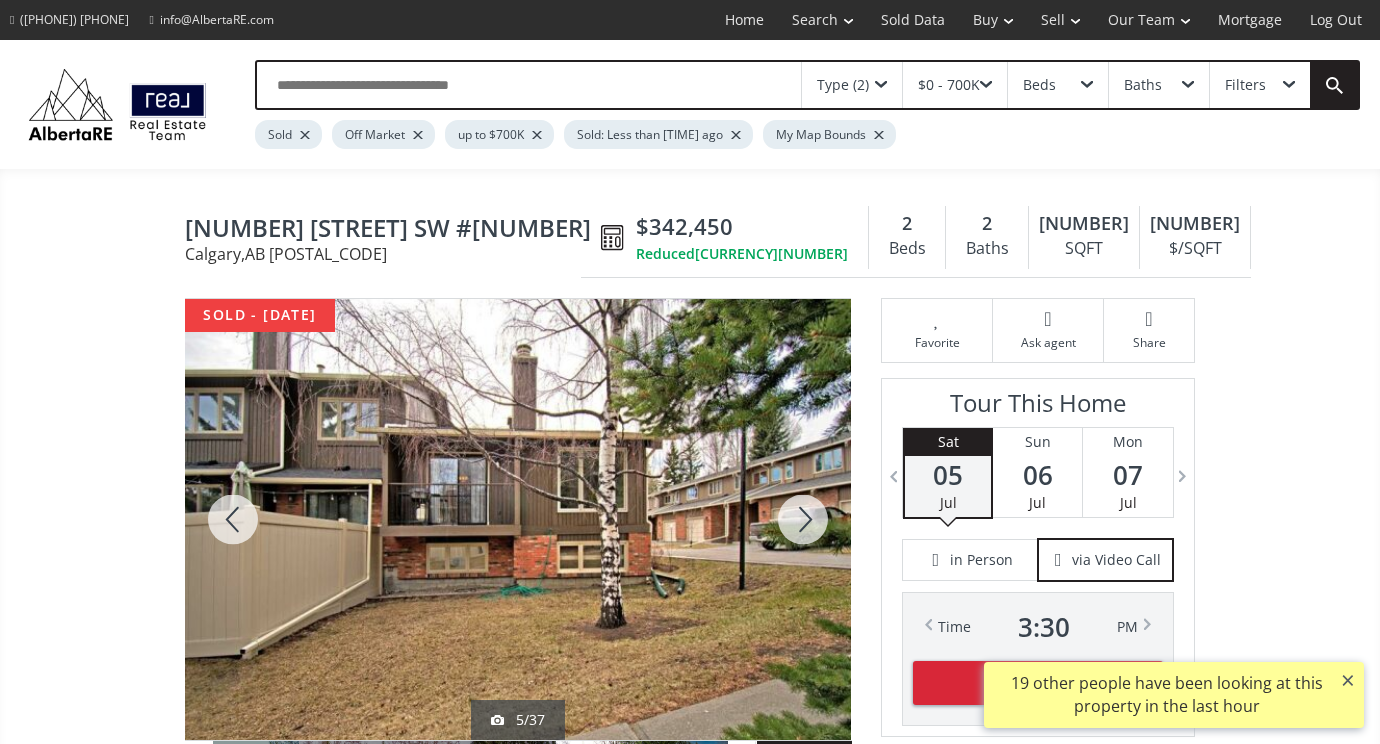 click at bounding box center [803, 519] 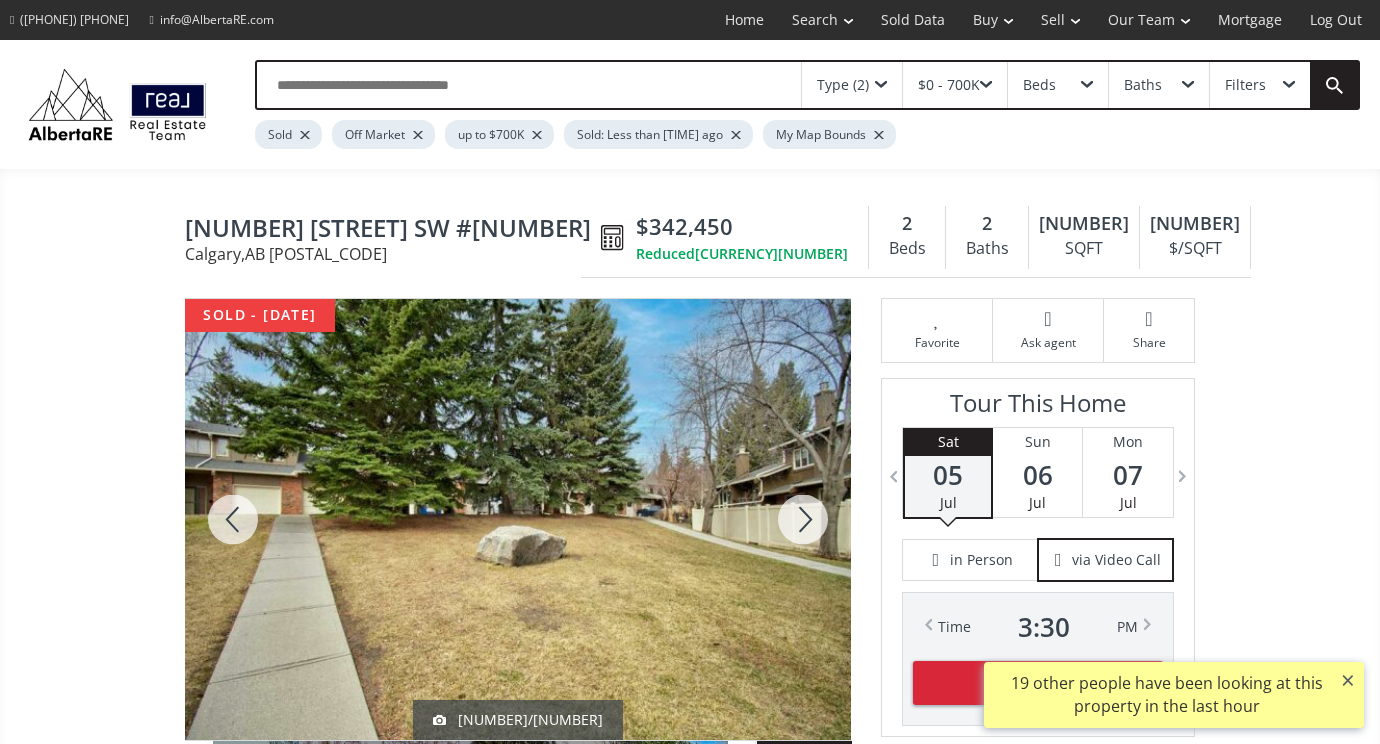 click at bounding box center [803, 519] 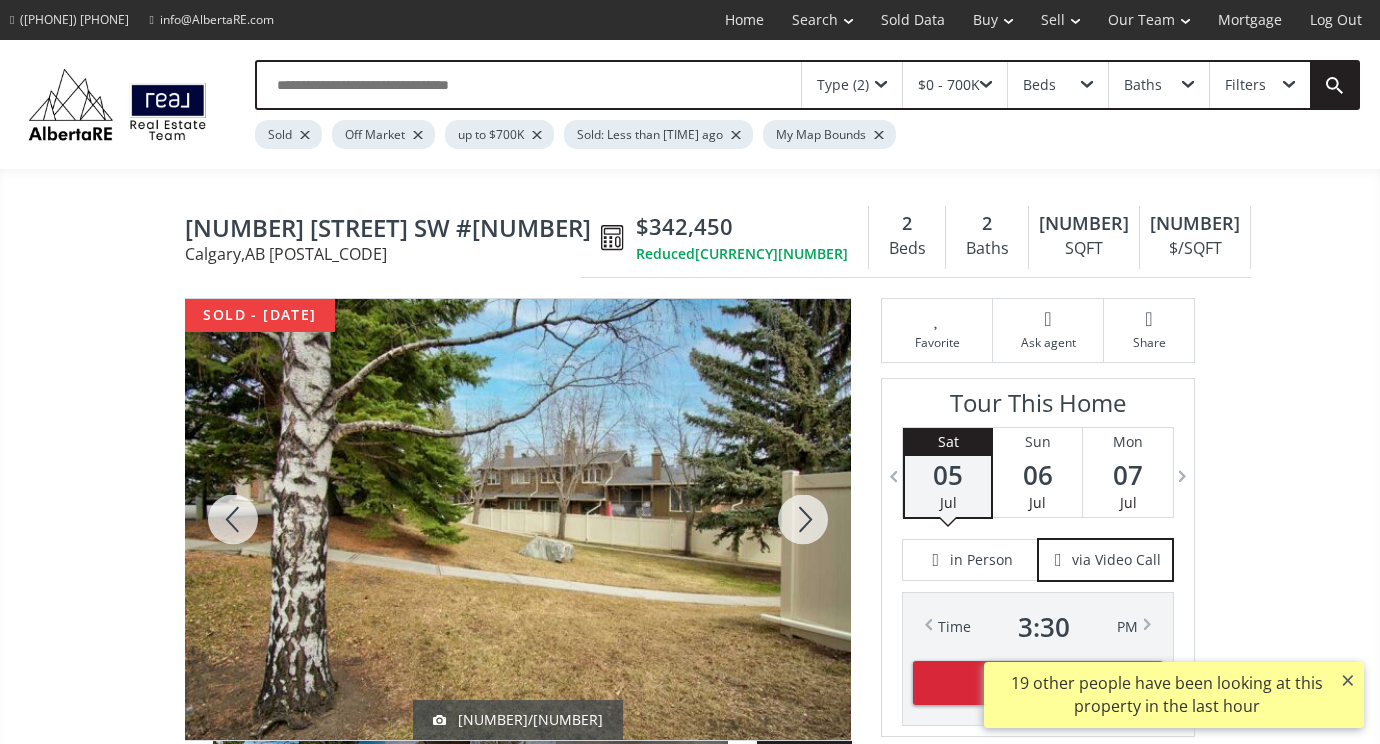 click at bounding box center (803, 519) 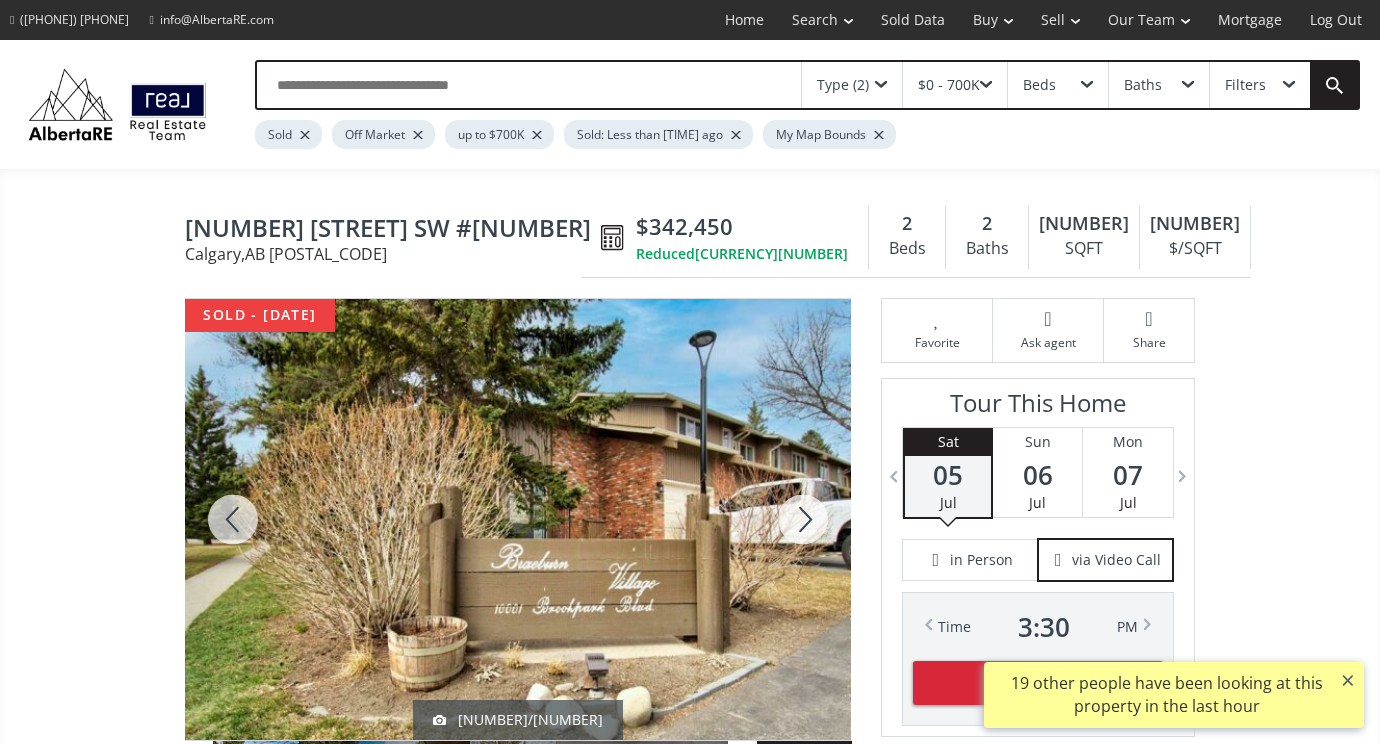 click at bounding box center [803, 519] 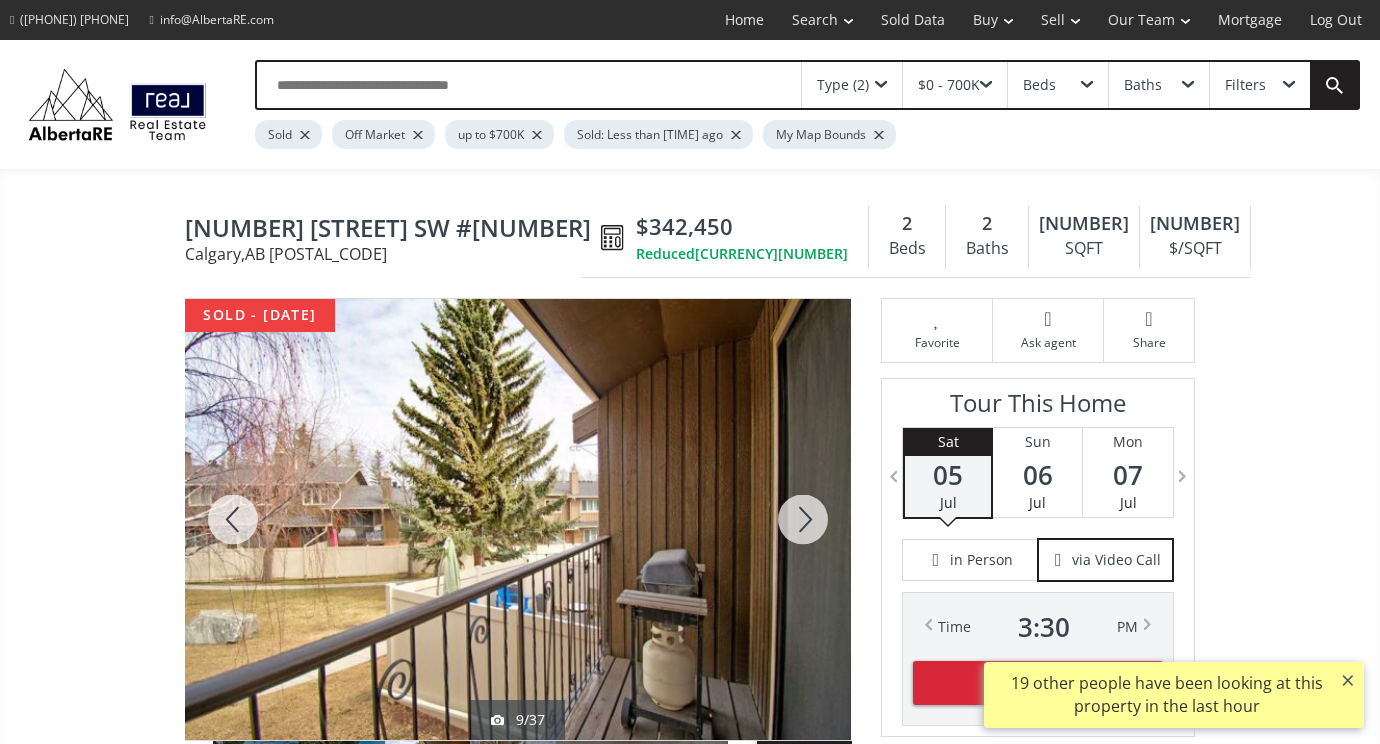 click at bounding box center [803, 519] 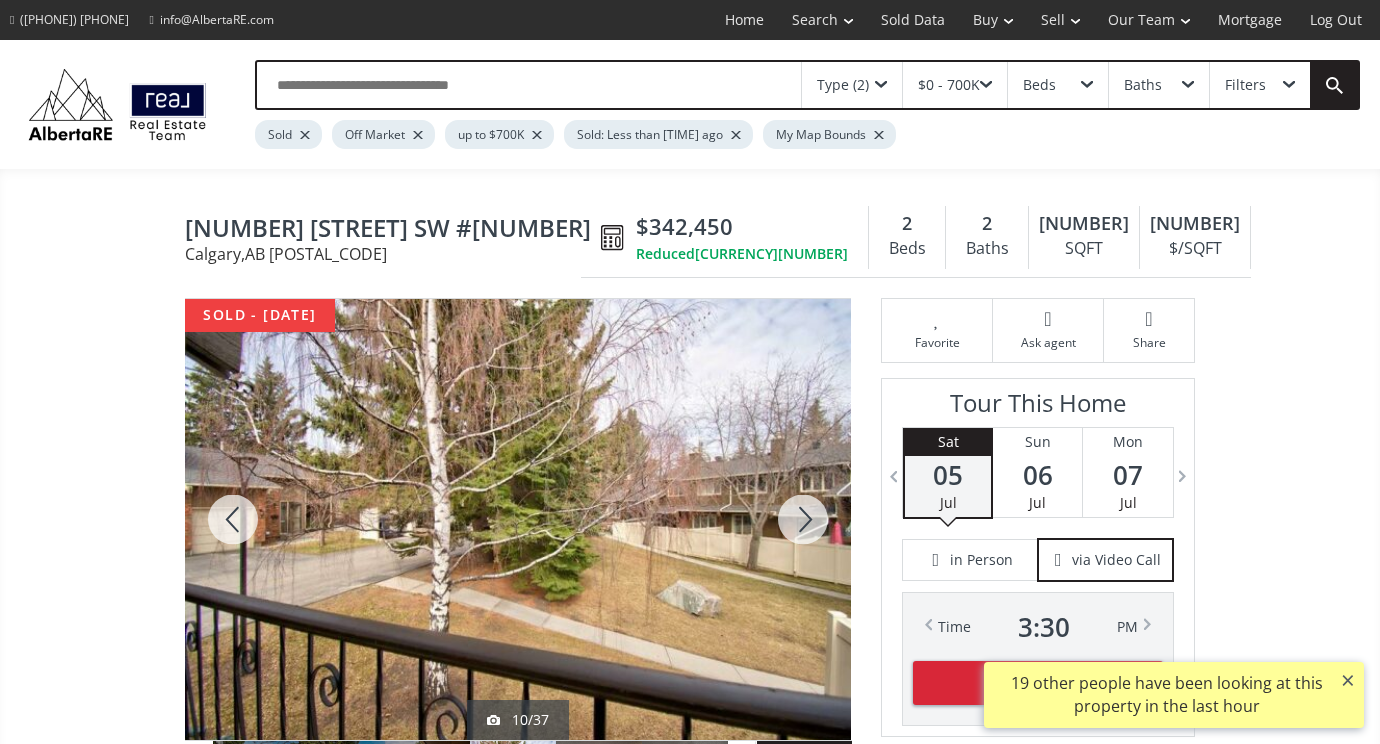 click at bounding box center (803, 519) 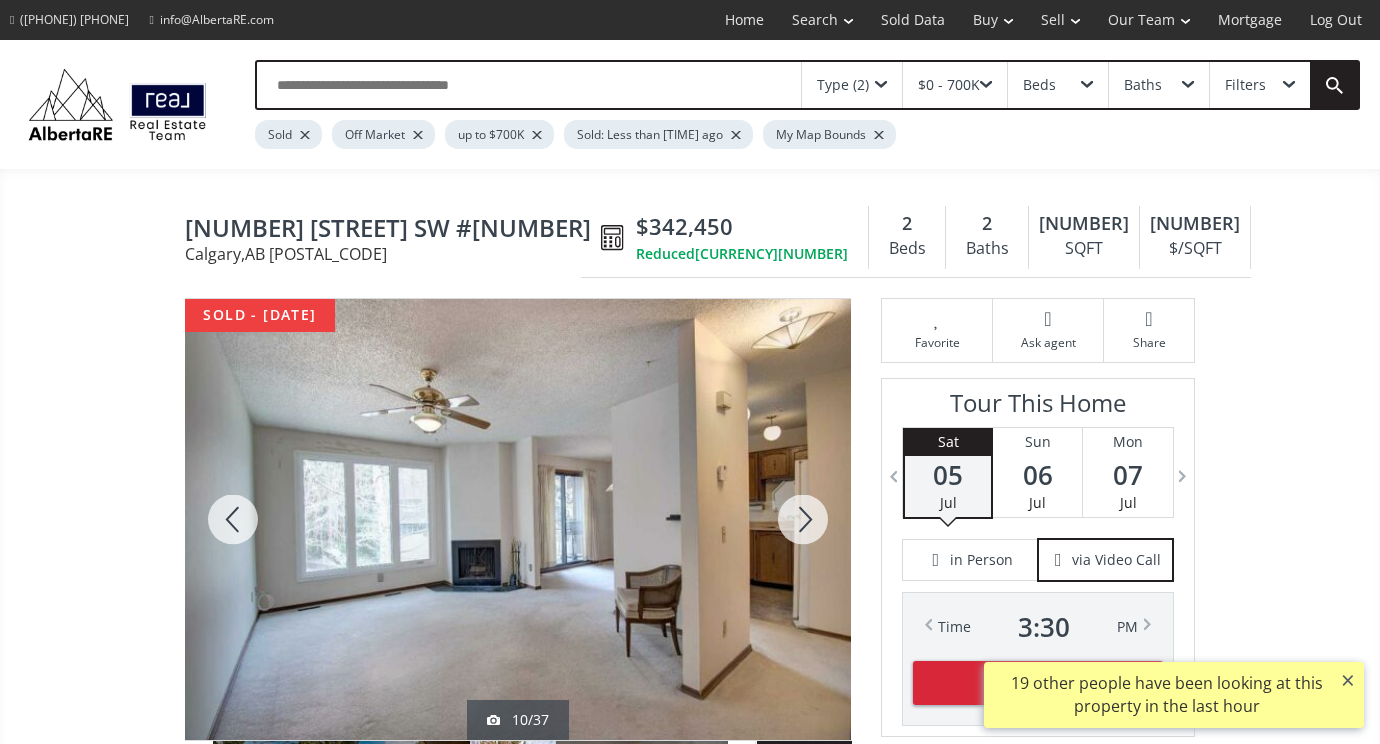 click at bounding box center [803, 519] 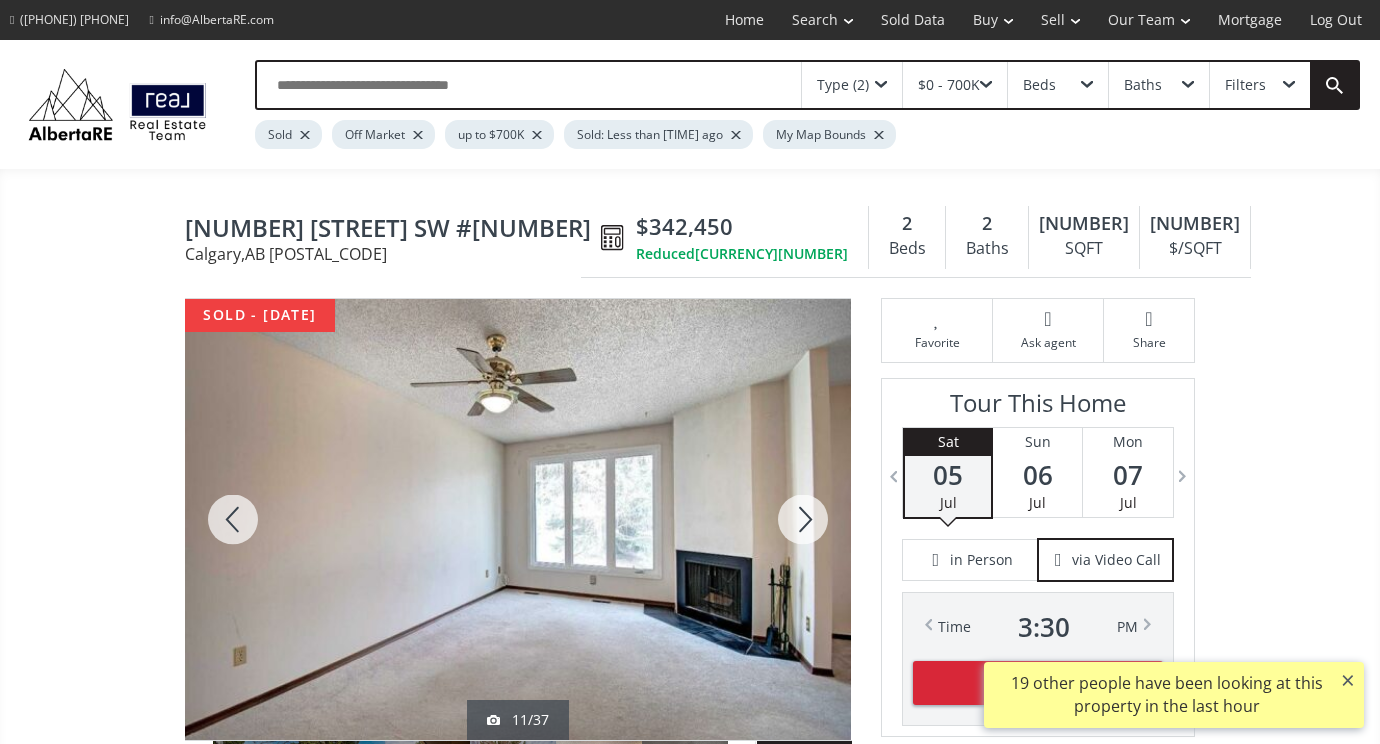 click at bounding box center [803, 519] 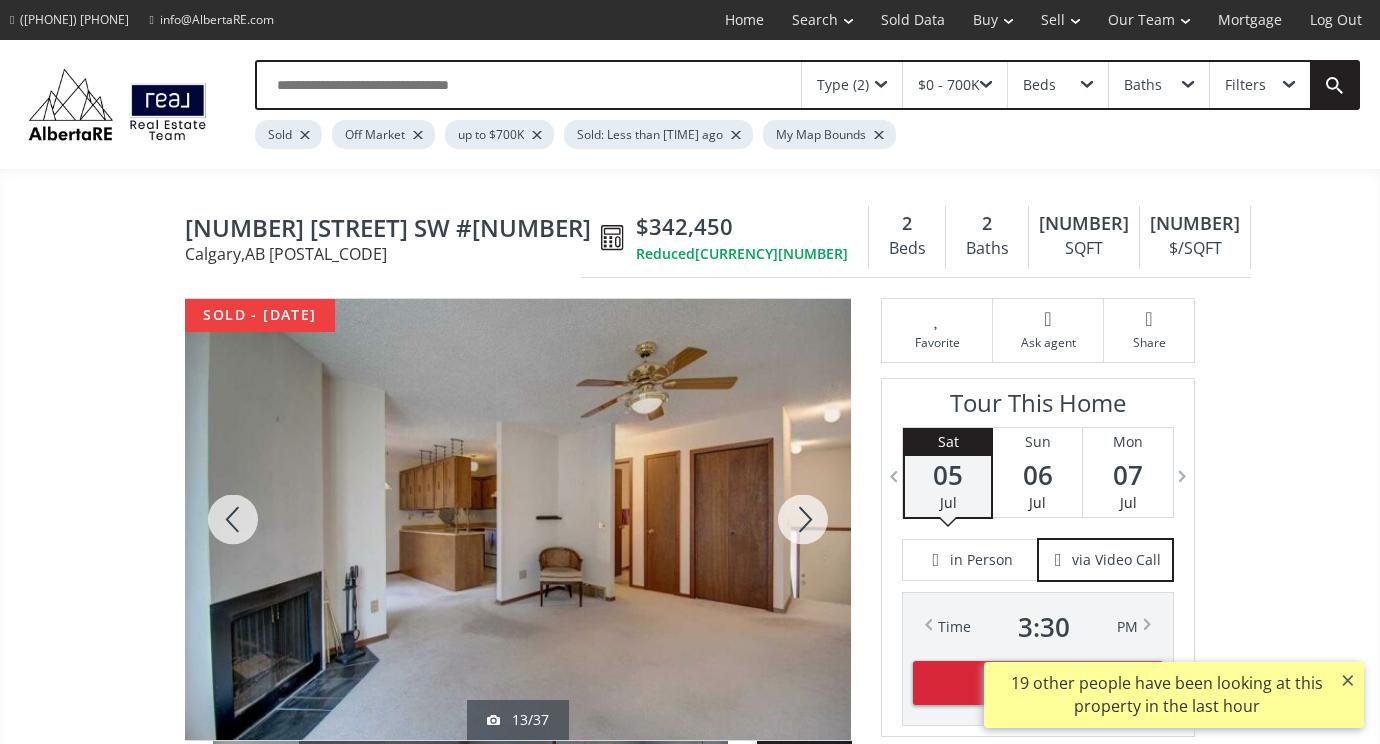 click at bounding box center (803, 519) 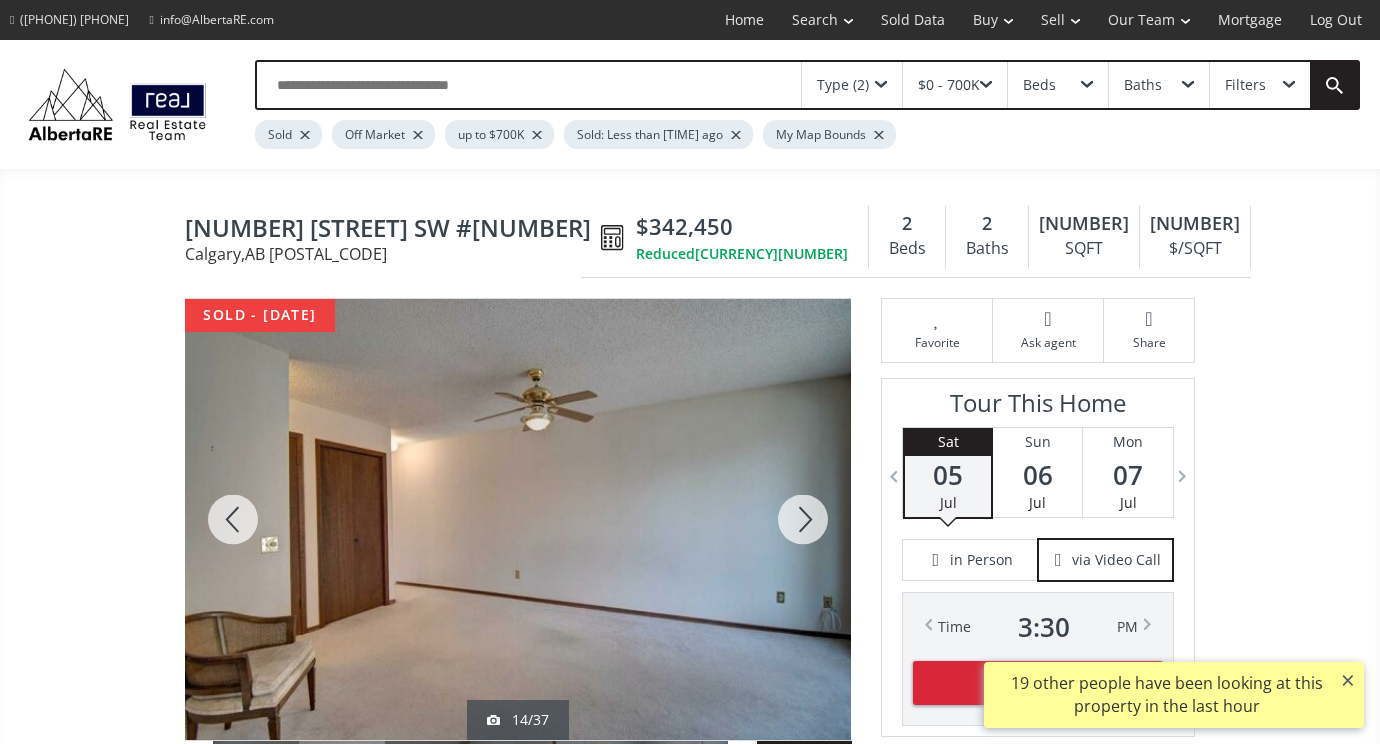 click at bounding box center (803, 519) 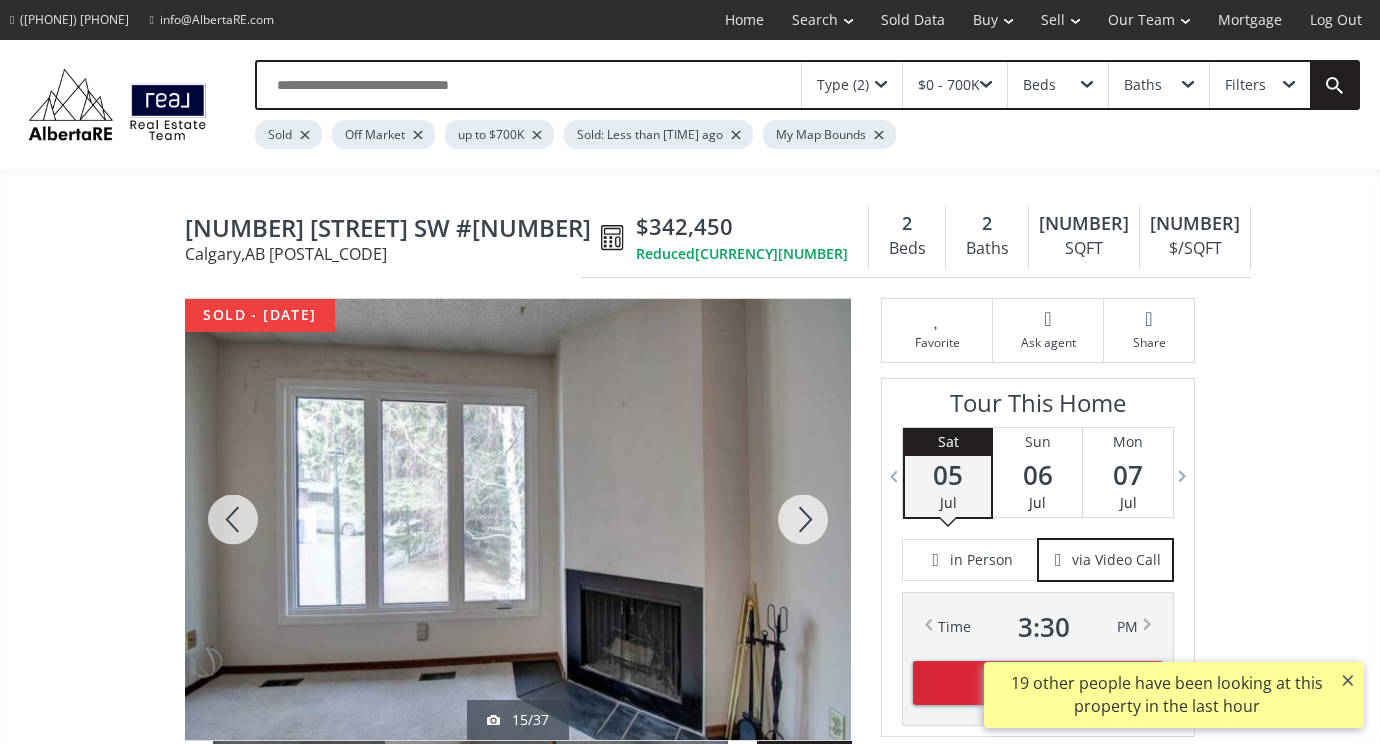 click at bounding box center [803, 519] 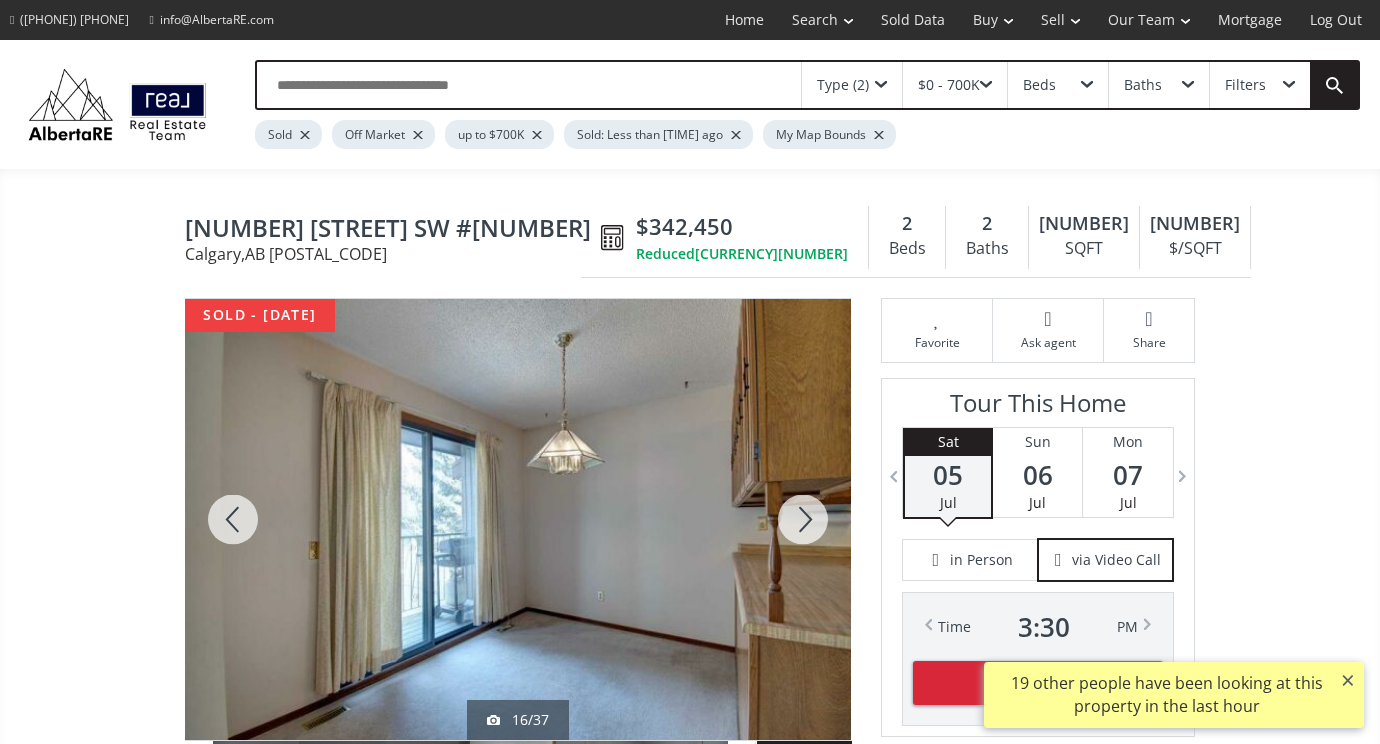 click at bounding box center (803, 519) 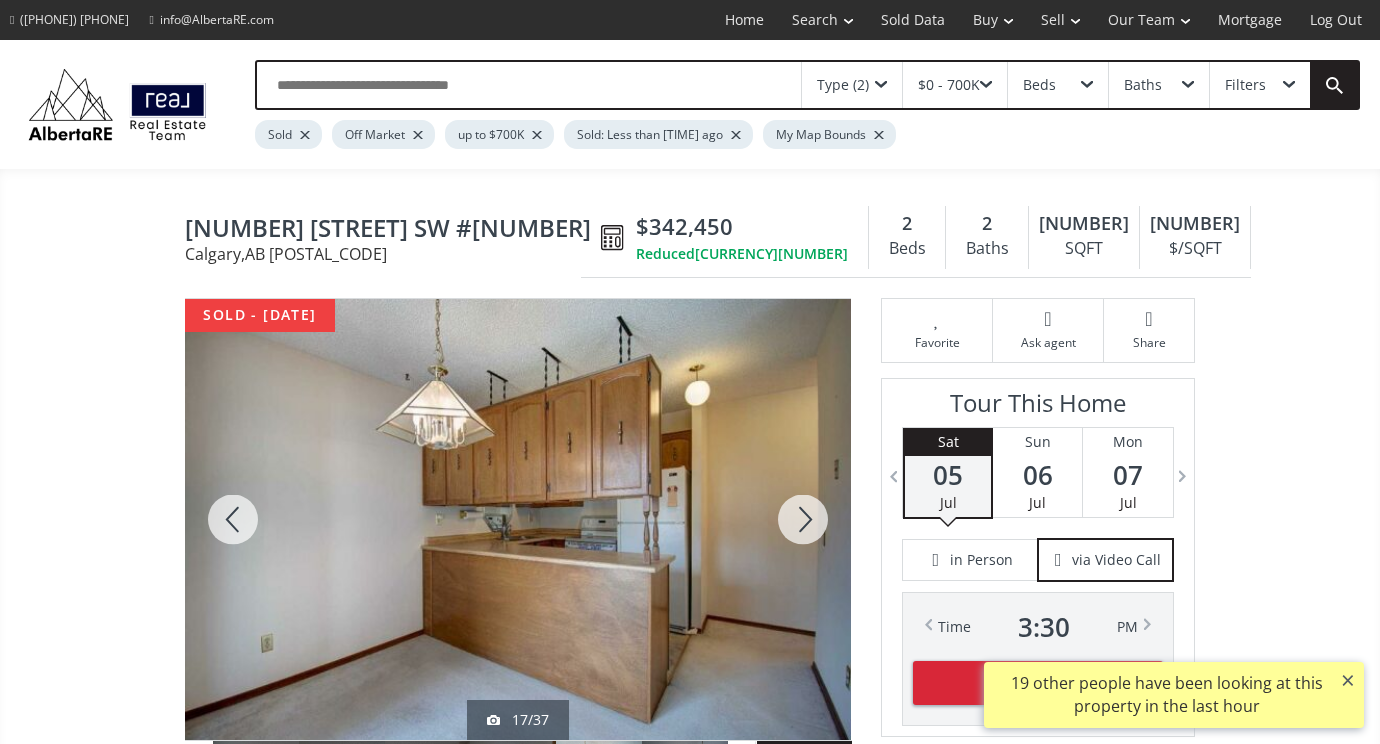click at bounding box center (803, 519) 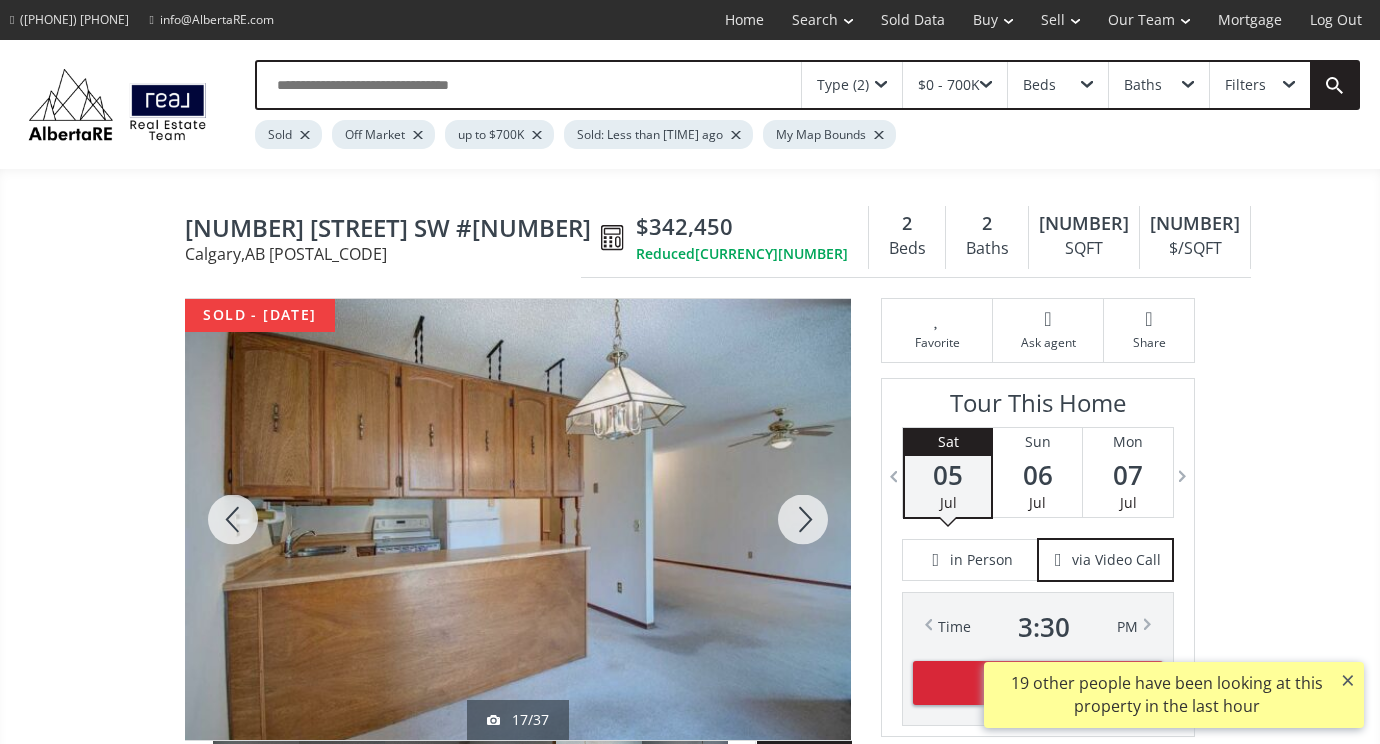 click at bounding box center (803, 519) 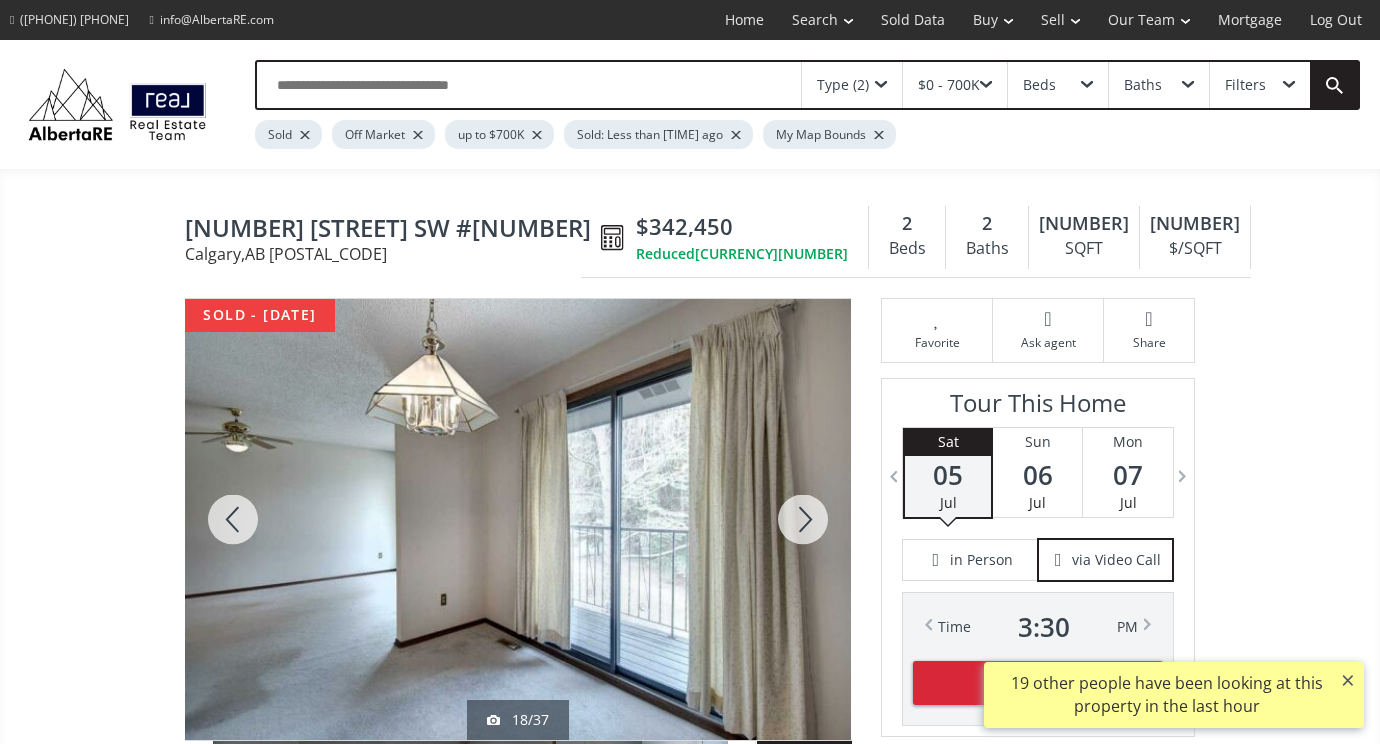 click at bounding box center (803, 519) 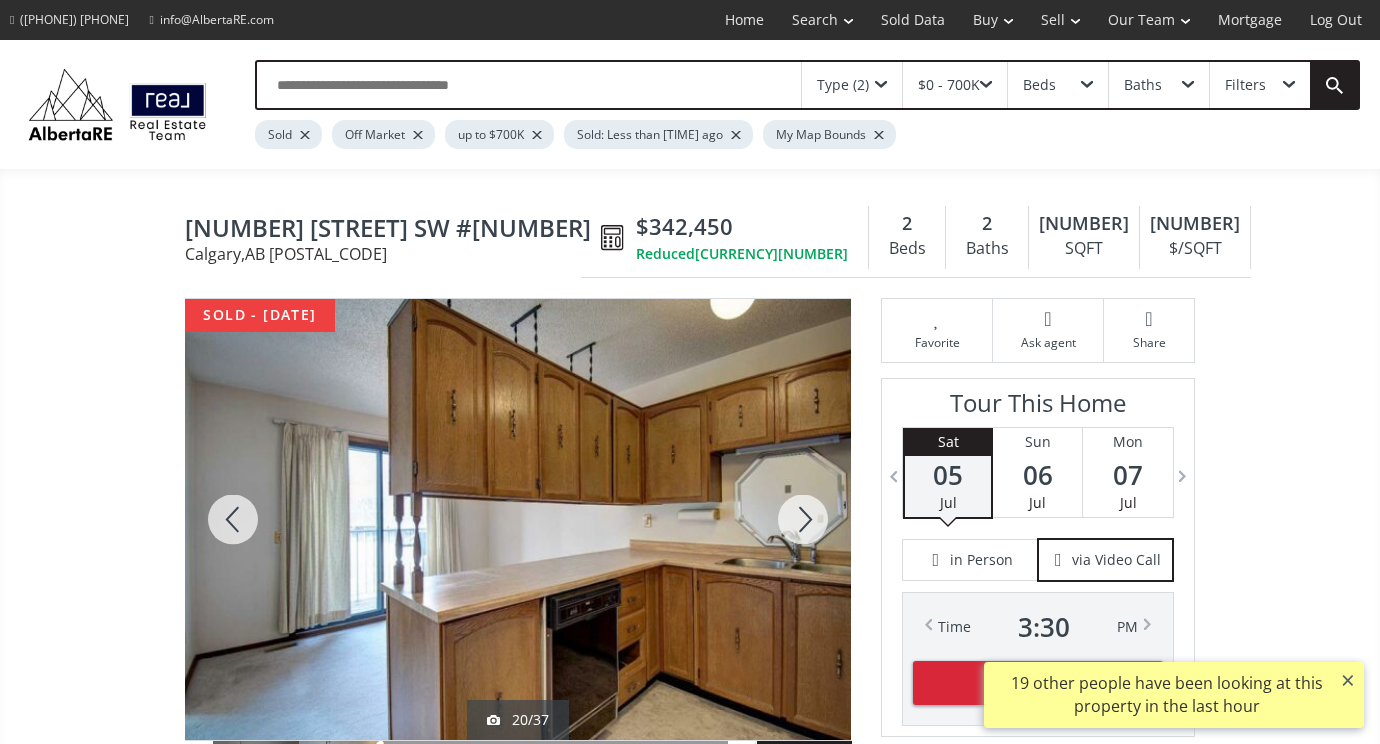 click at bounding box center (803, 519) 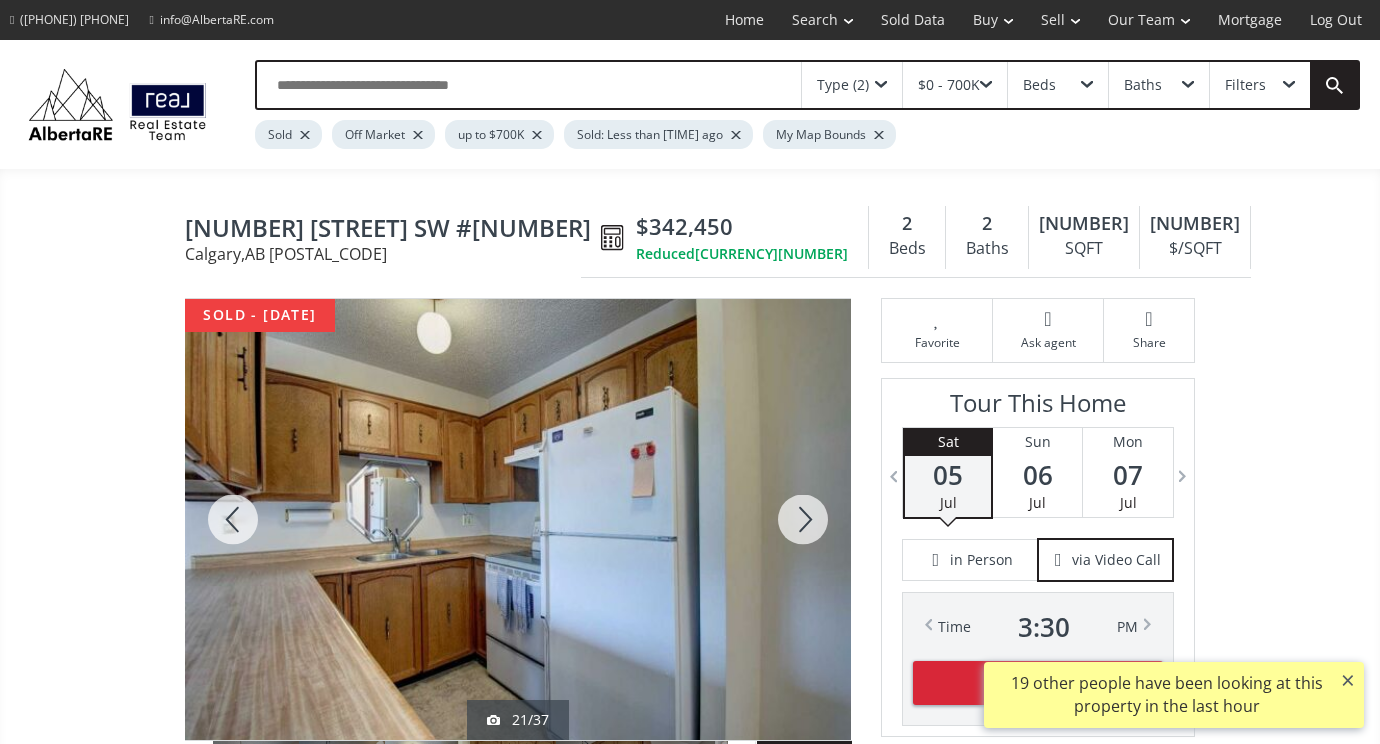 click at bounding box center (803, 519) 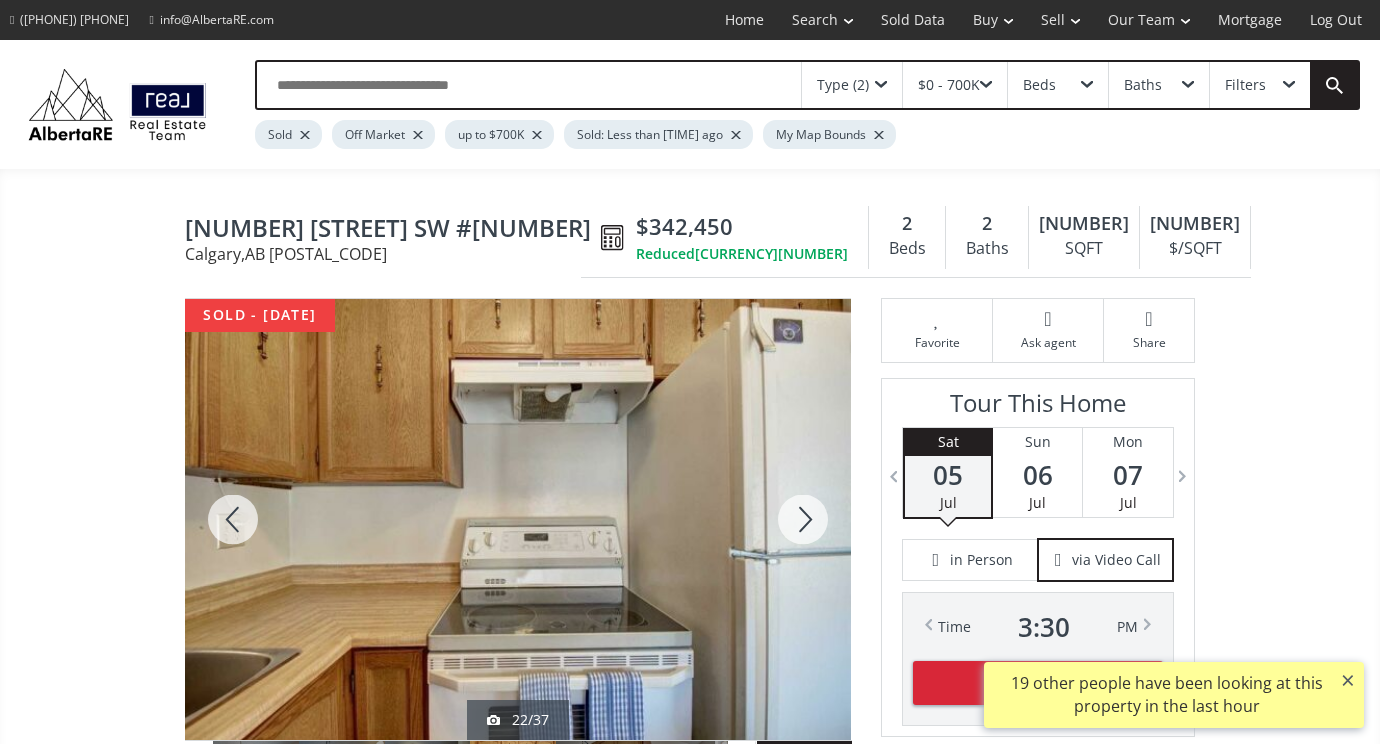 click at bounding box center [803, 519] 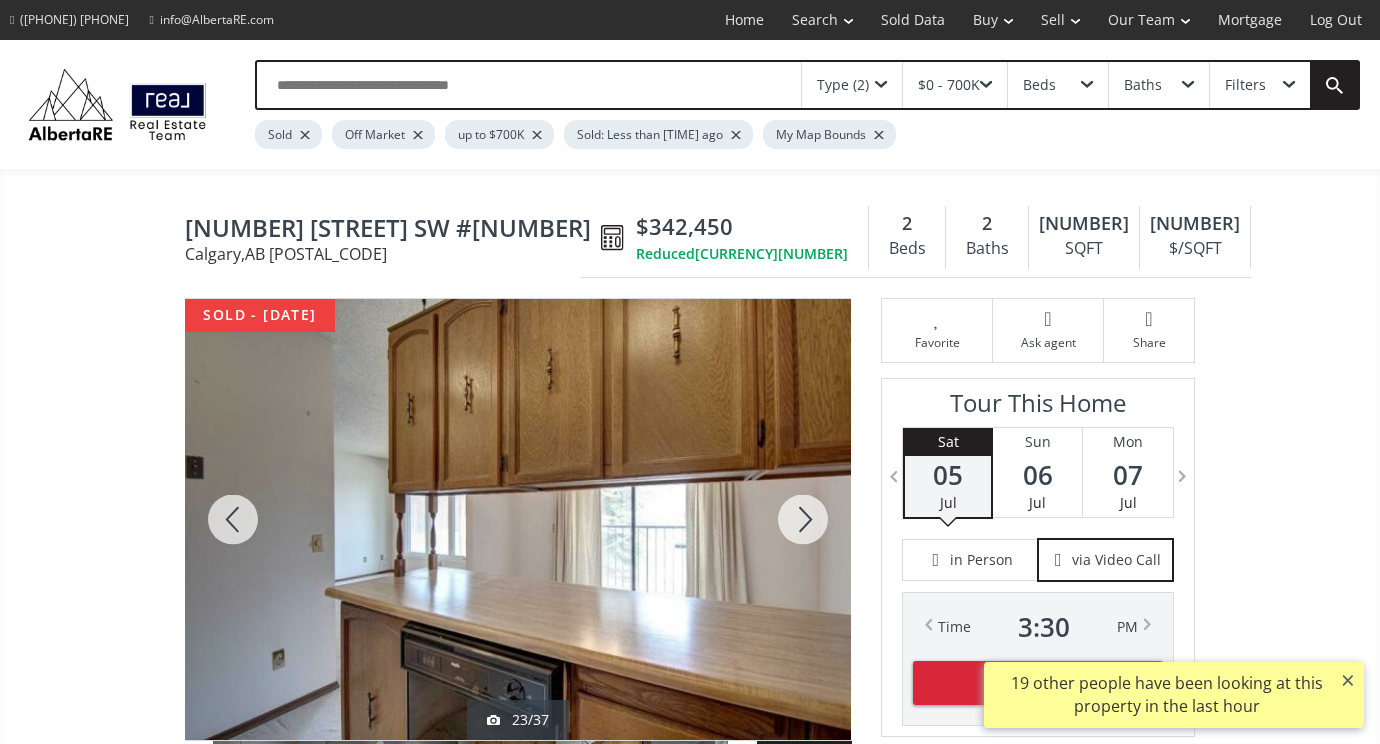 click at bounding box center [803, 519] 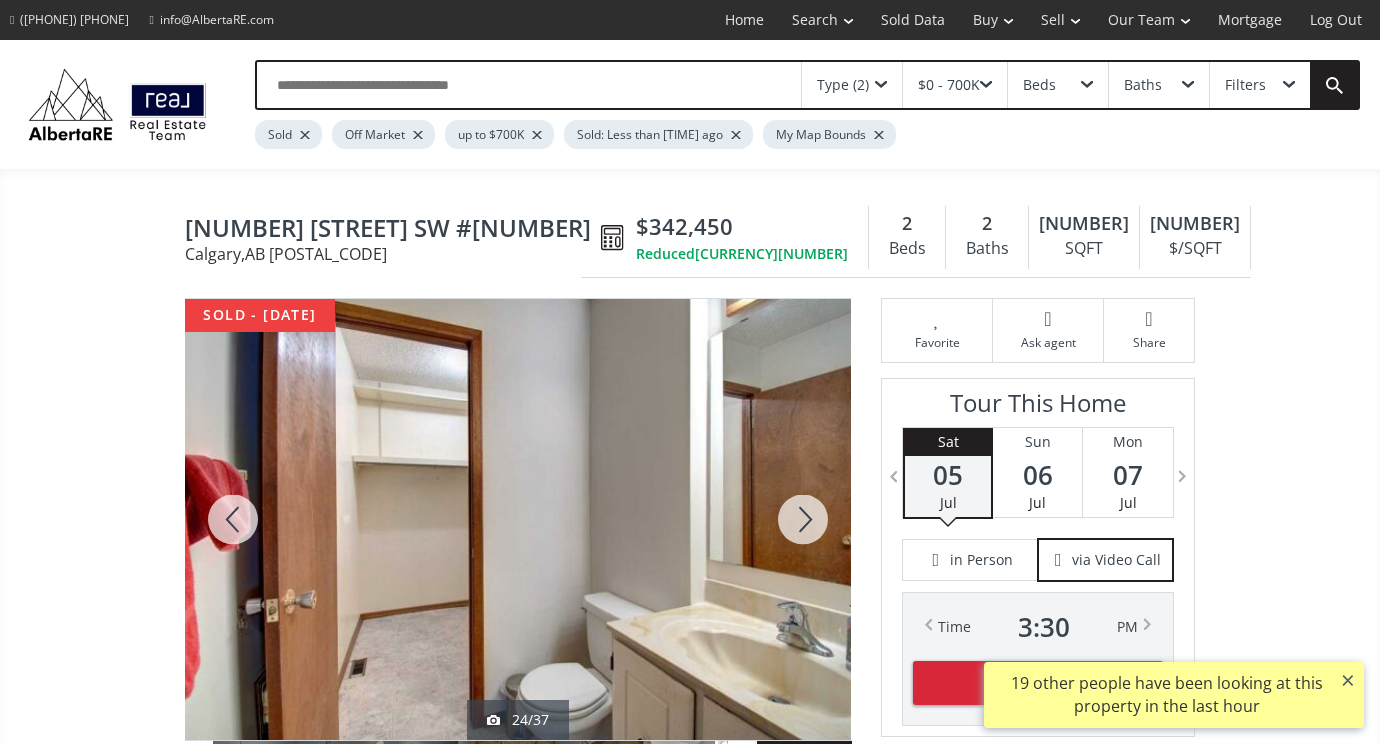 click at bounding box center [803, 519] 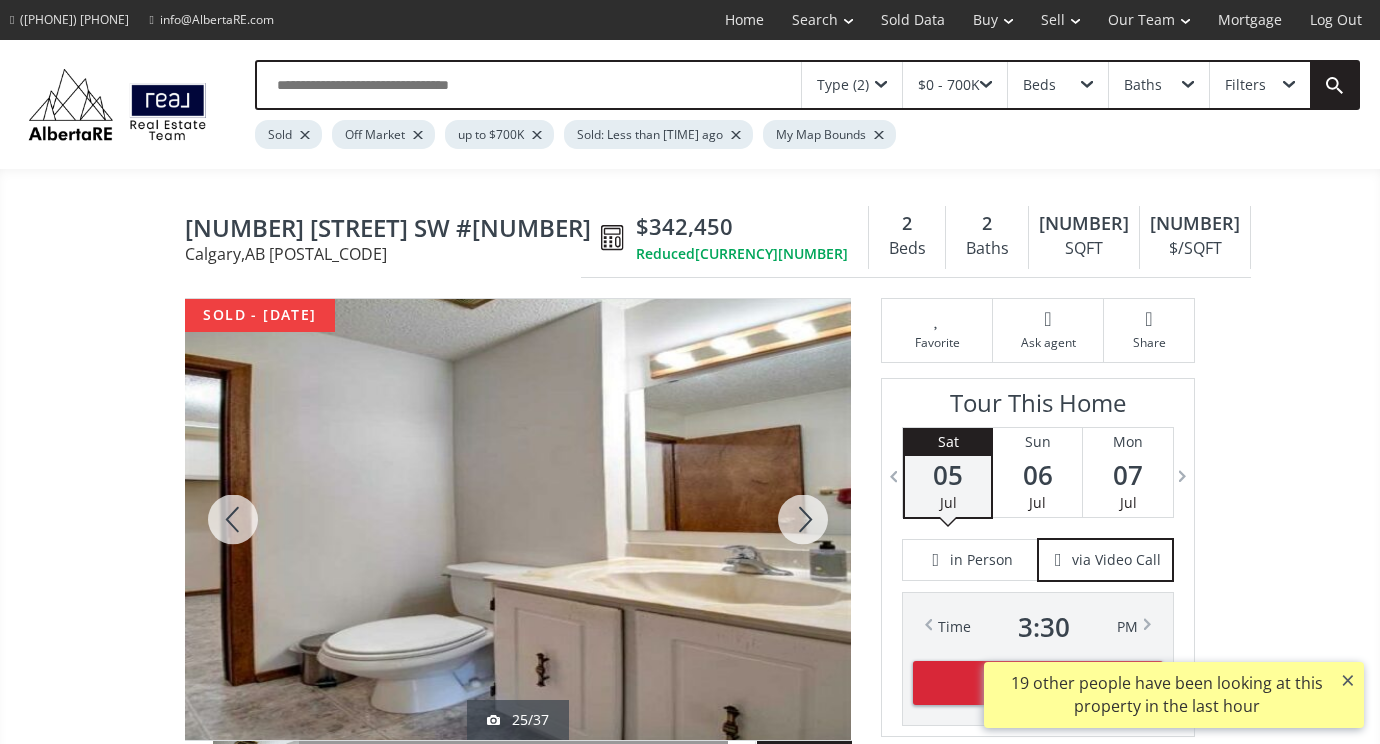 click at bounding box center (803, 519) 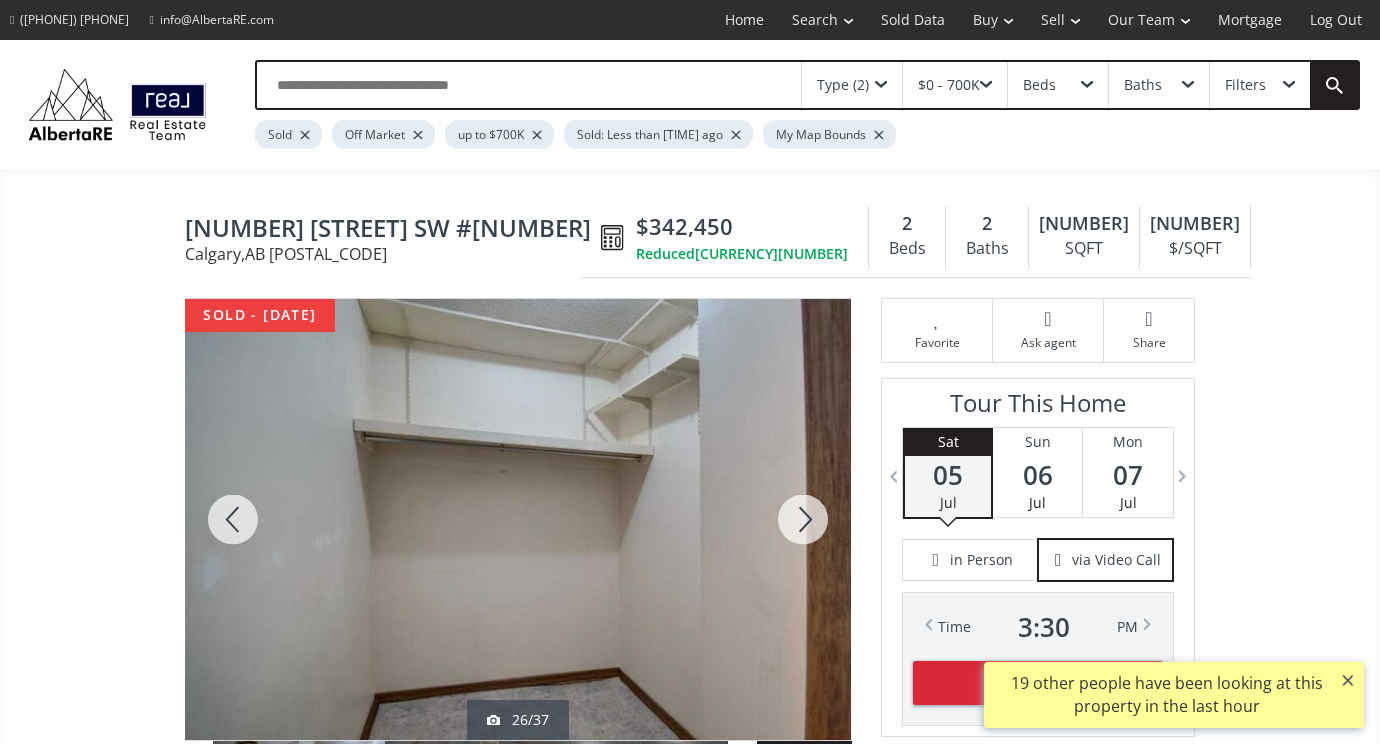 click at bounding box center [803, 519] 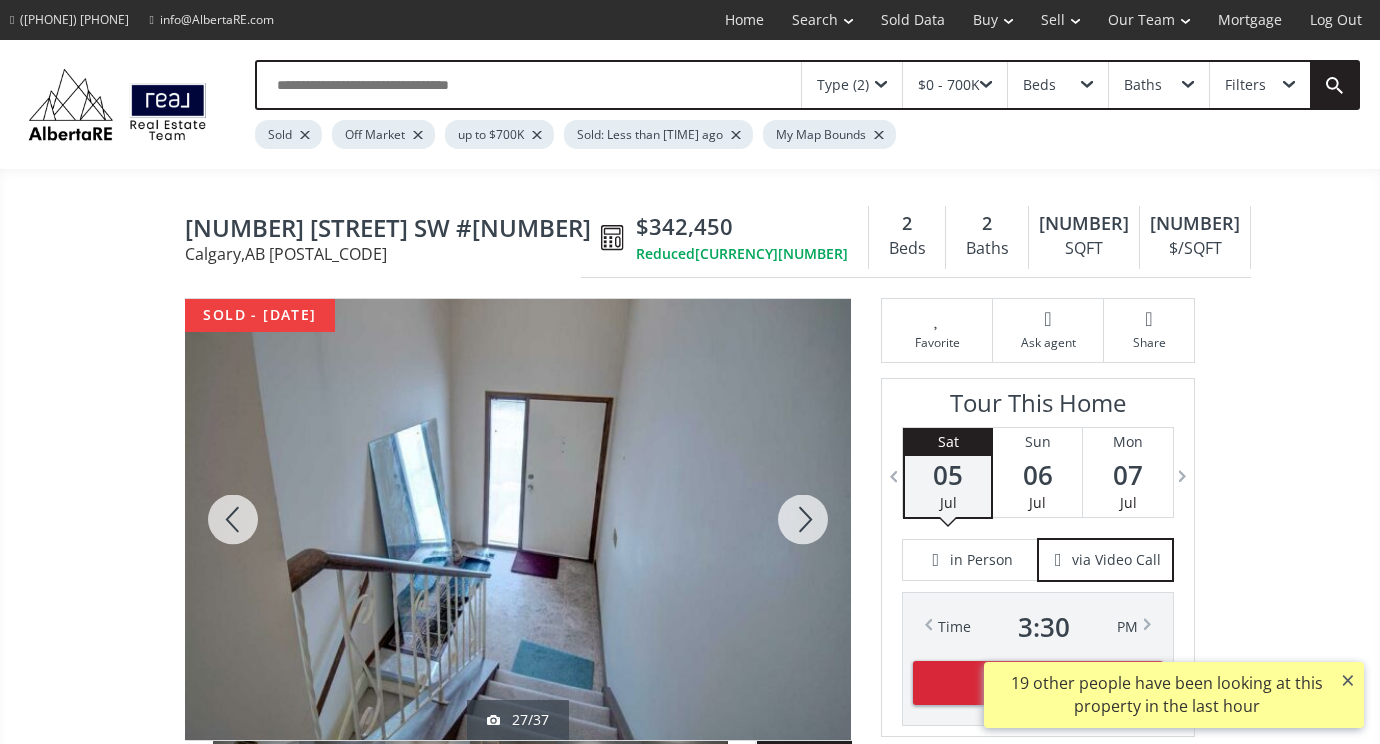 click at bounding box center [803, 519] 